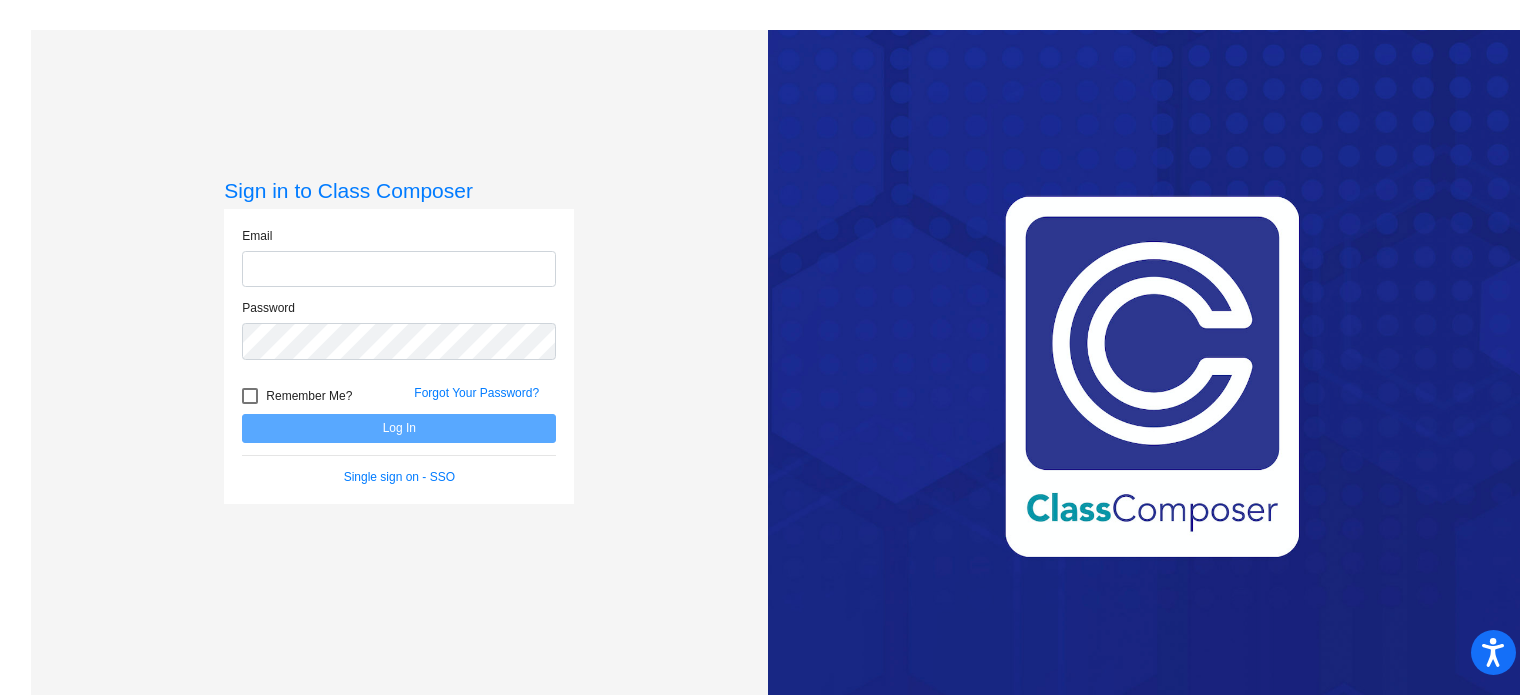scroll, scrollTop: 0, scrollLeft: 0, axis: both 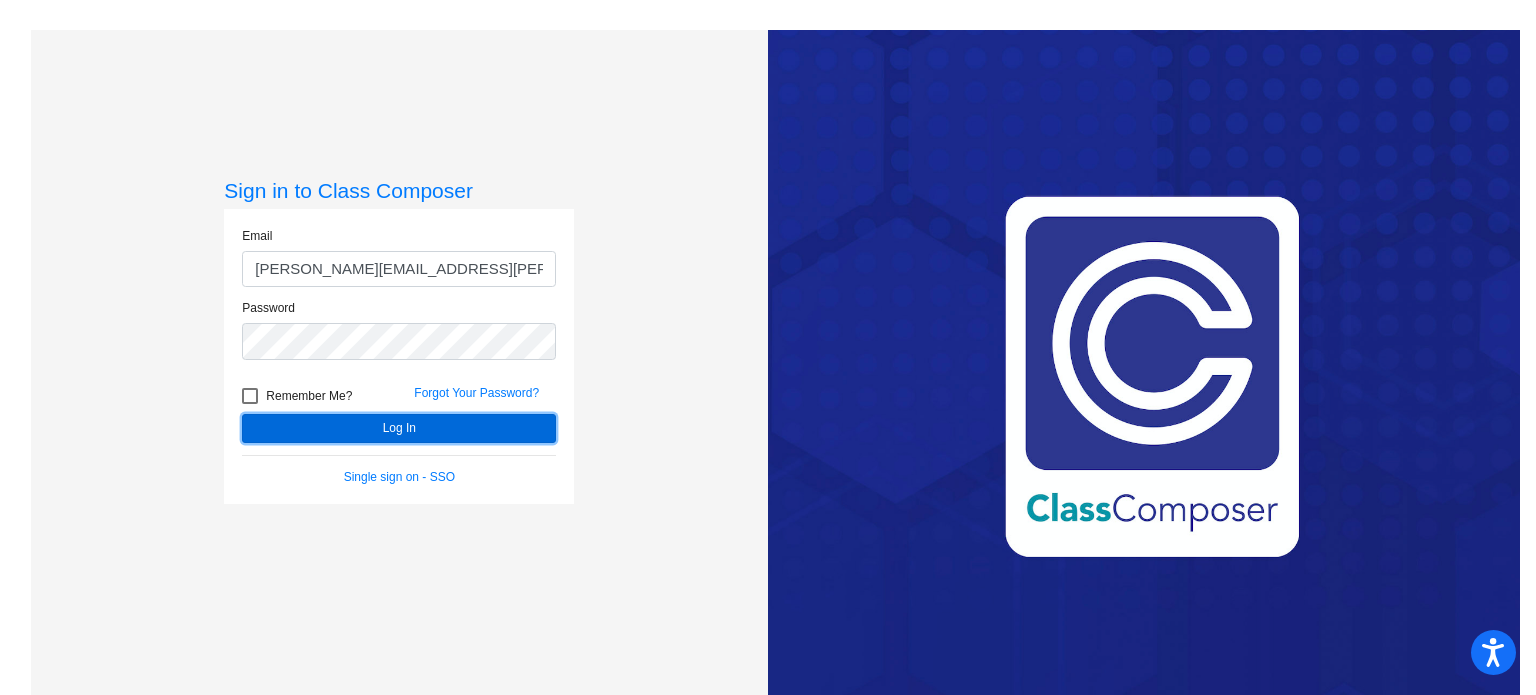 click on "Log In" 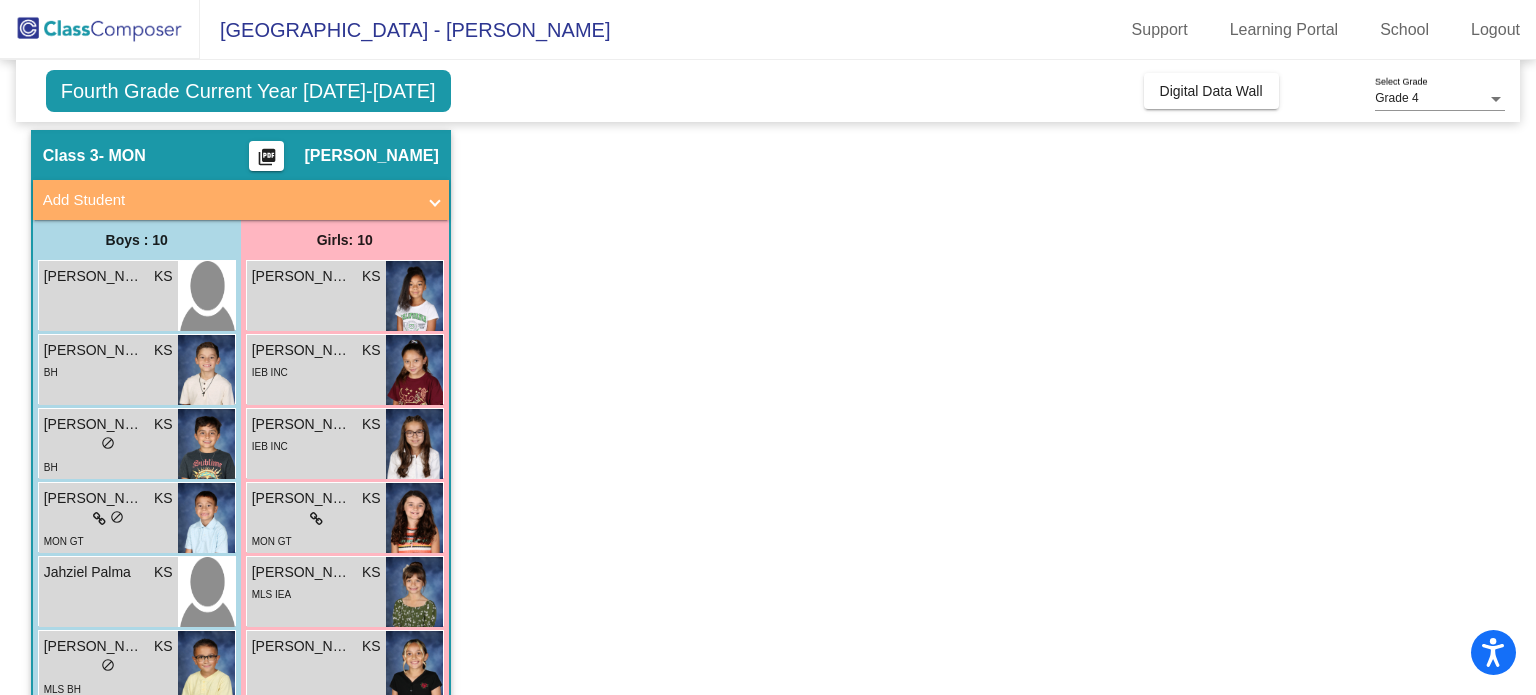 scroll, scrollTop: 0, scrollLeft: 0, axis: both 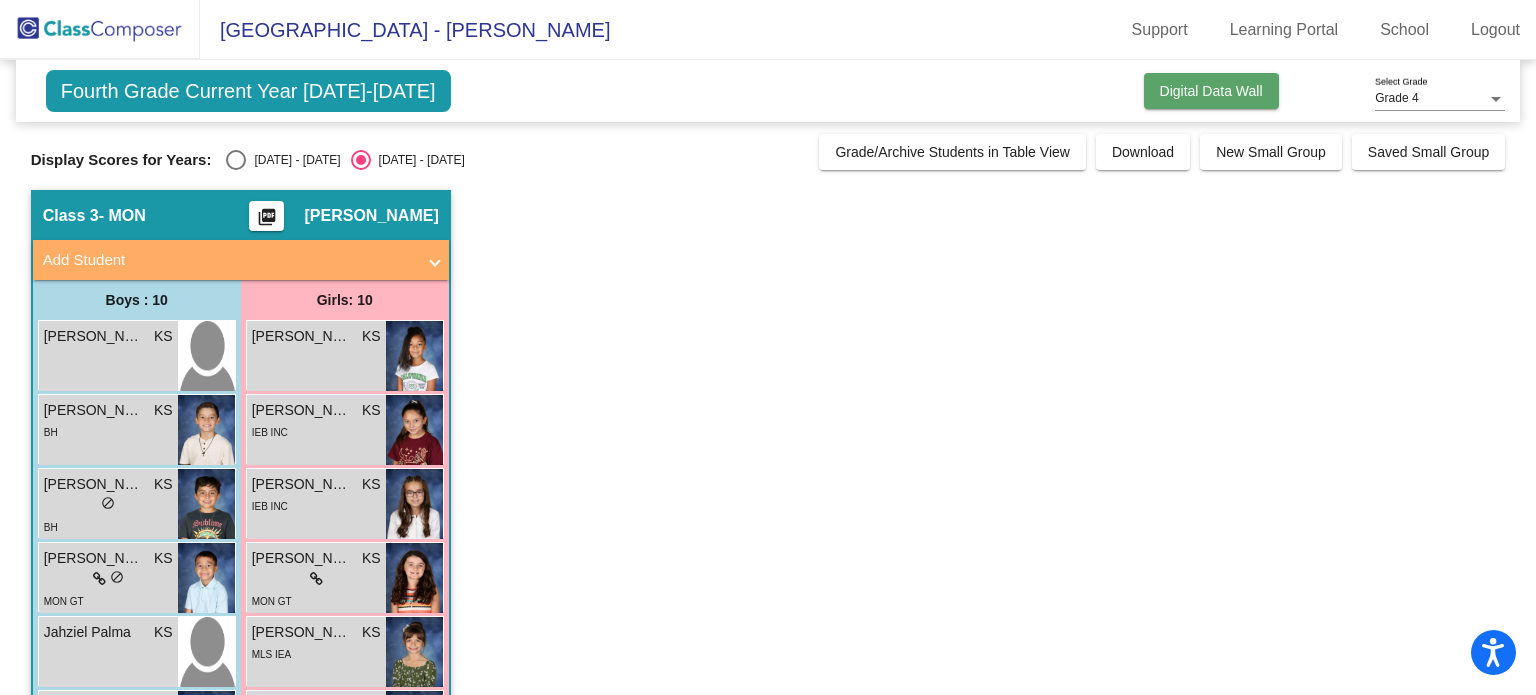 click on "Digital Data Wall" 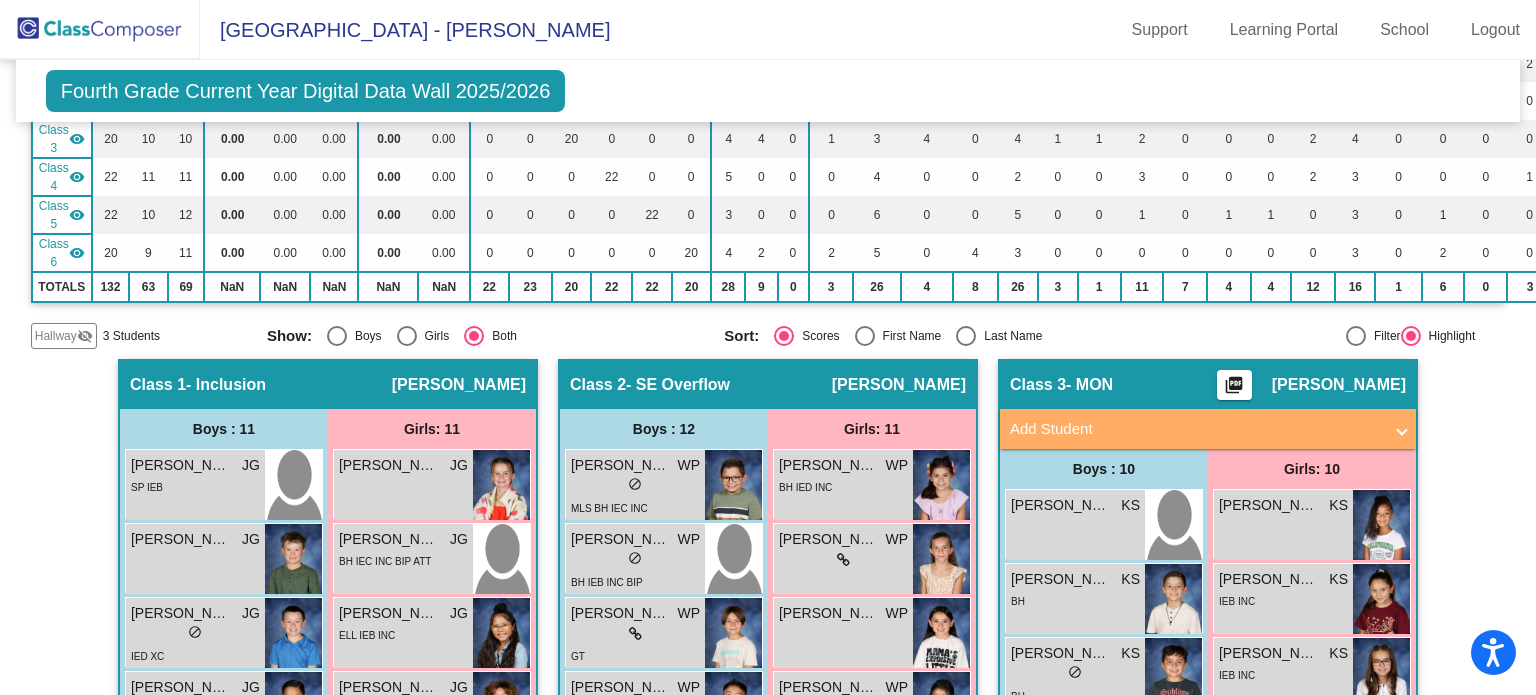 scroll, scrollTop: 296, scrollLeft: 0, axis: vertical 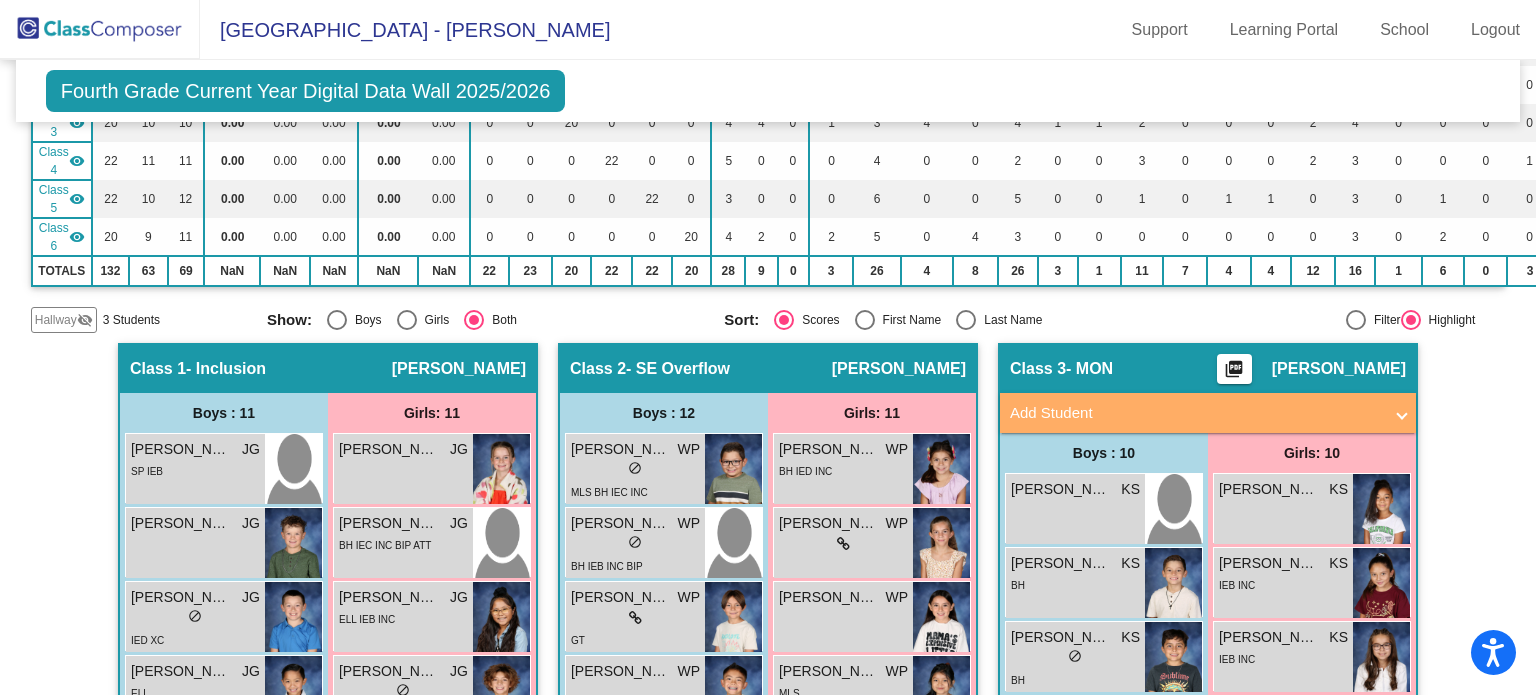 click on "3 Students" 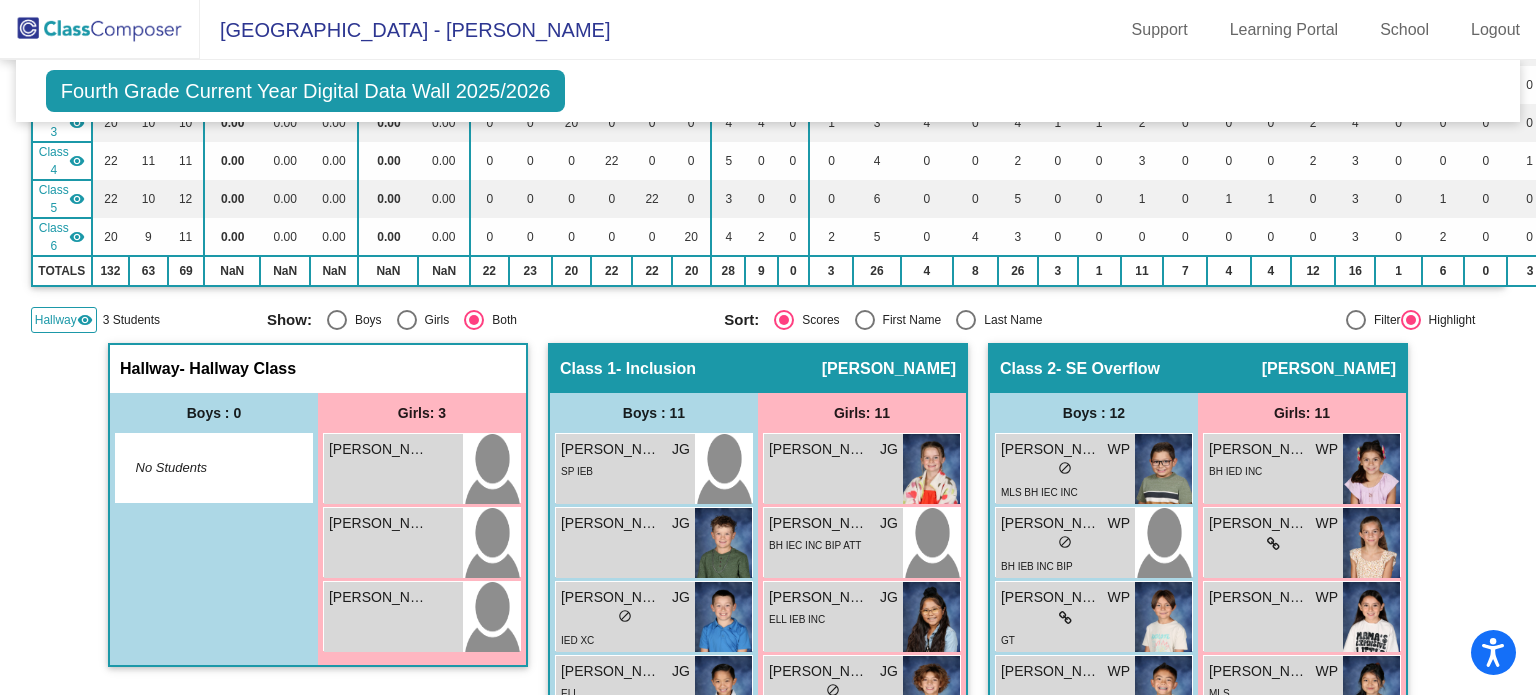 click on "Hallway" 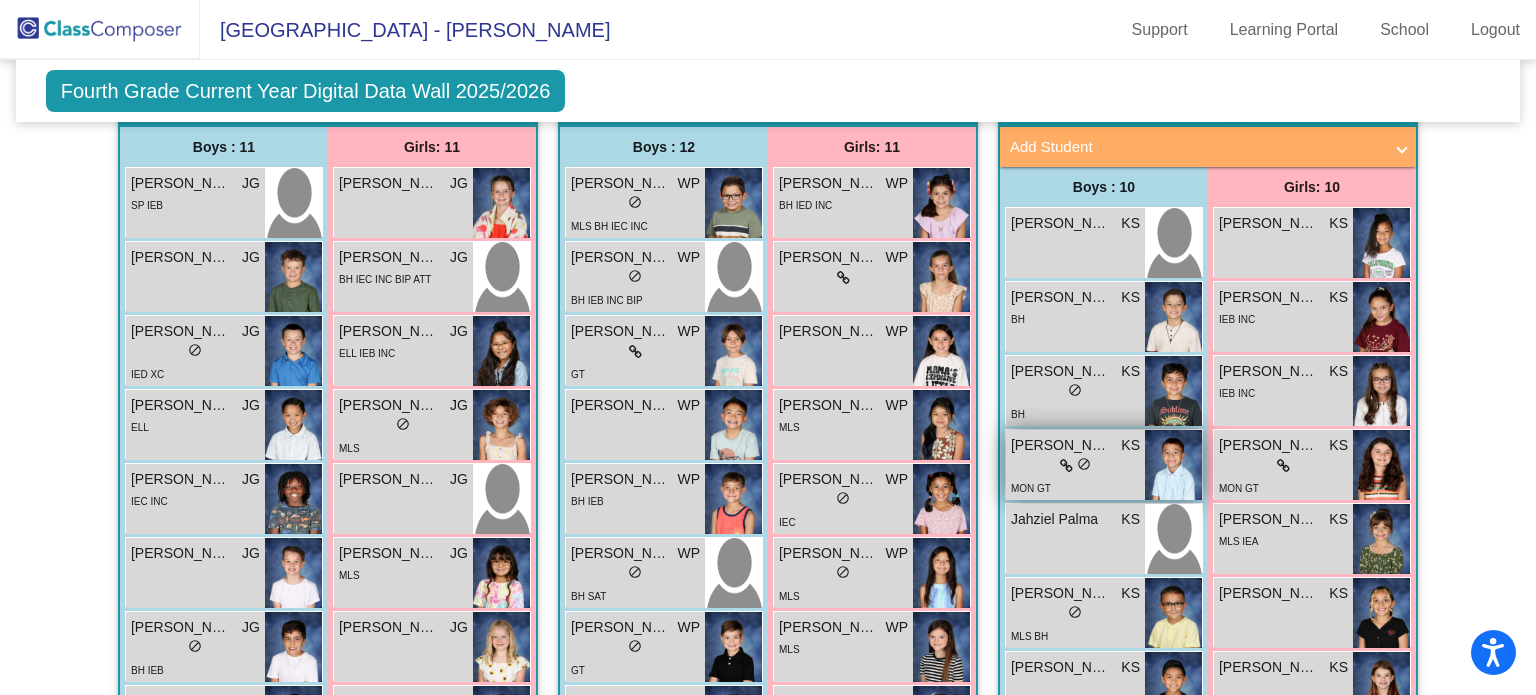 scroll, scrollTop: 560, scrollLeft: 0, axis: vertical 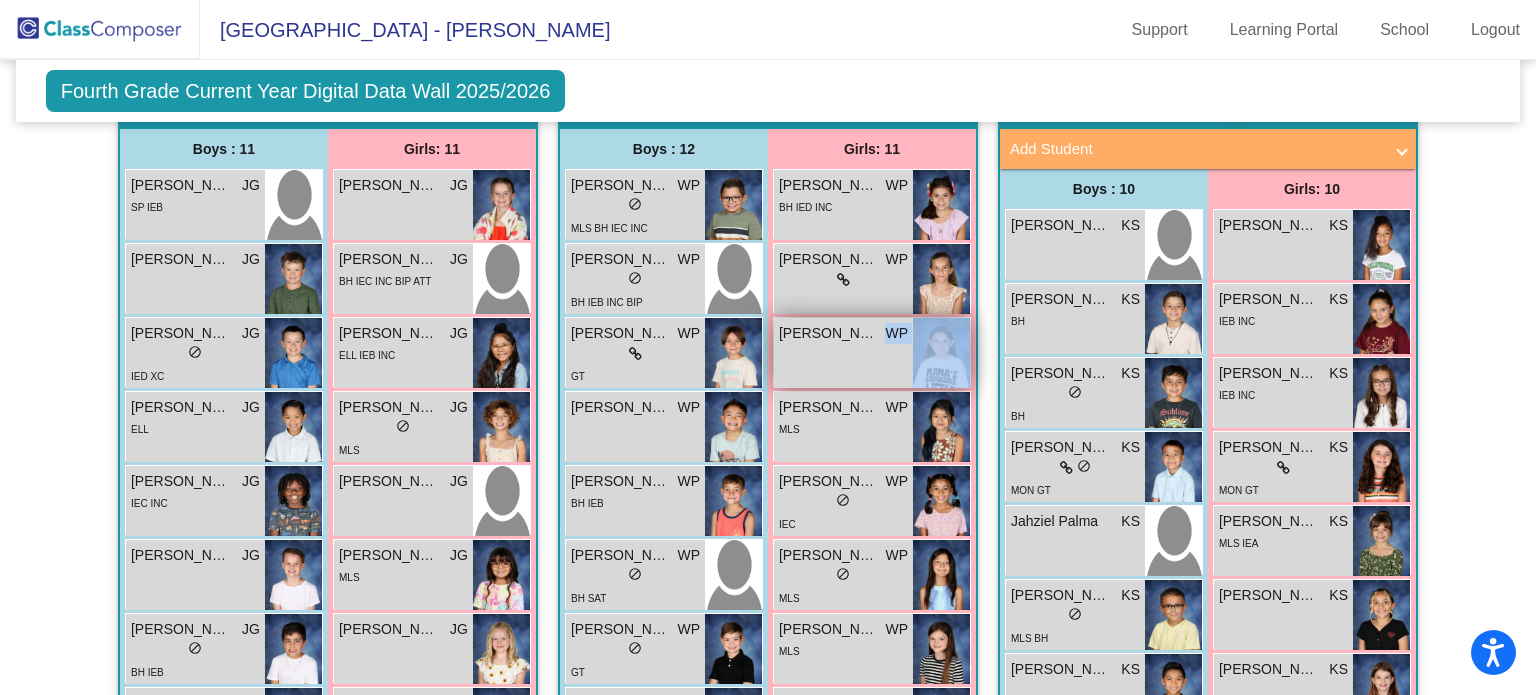 drag, startPoint x: 842, startPoint y: 352, endPoint x: 947, endPoint y: 368, distance: 106.21205 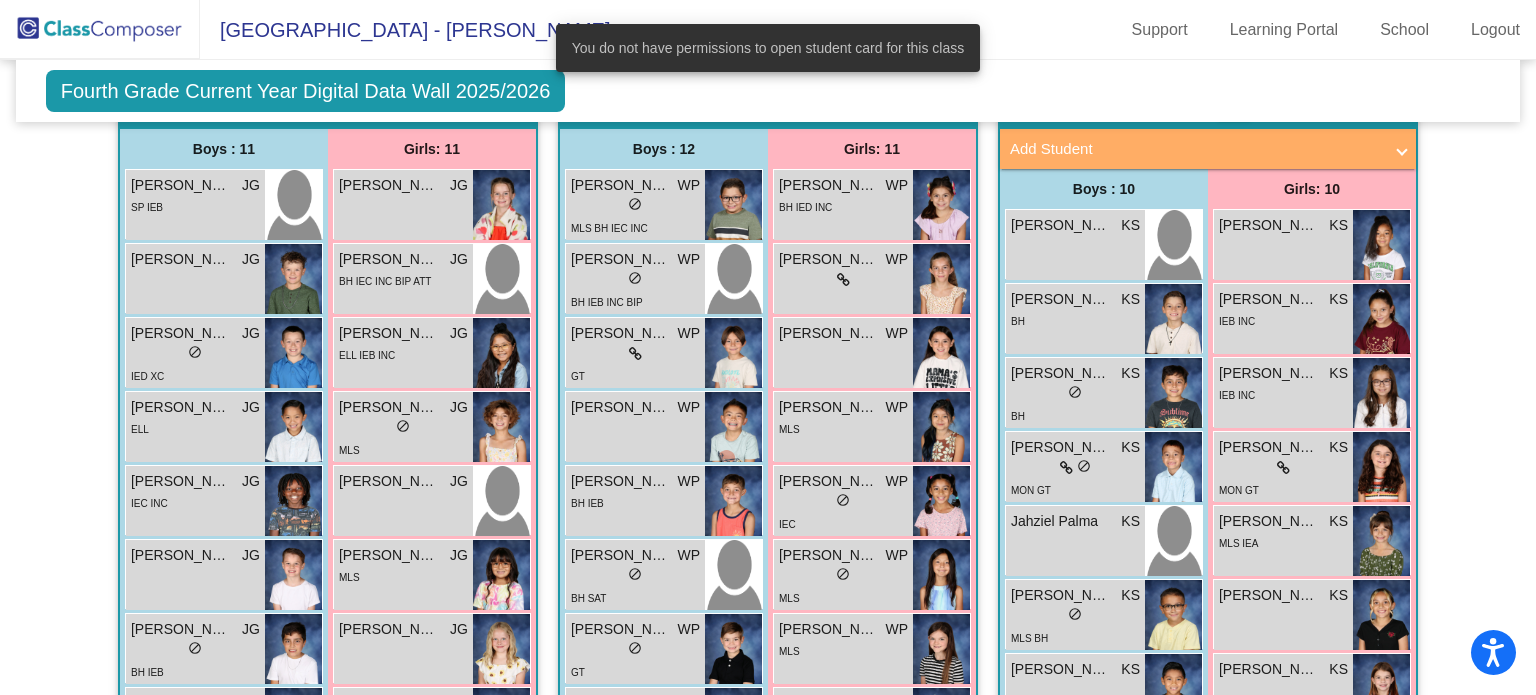 click on "You do not have permissions to open student card for this class" at bounding box center [768, 48] 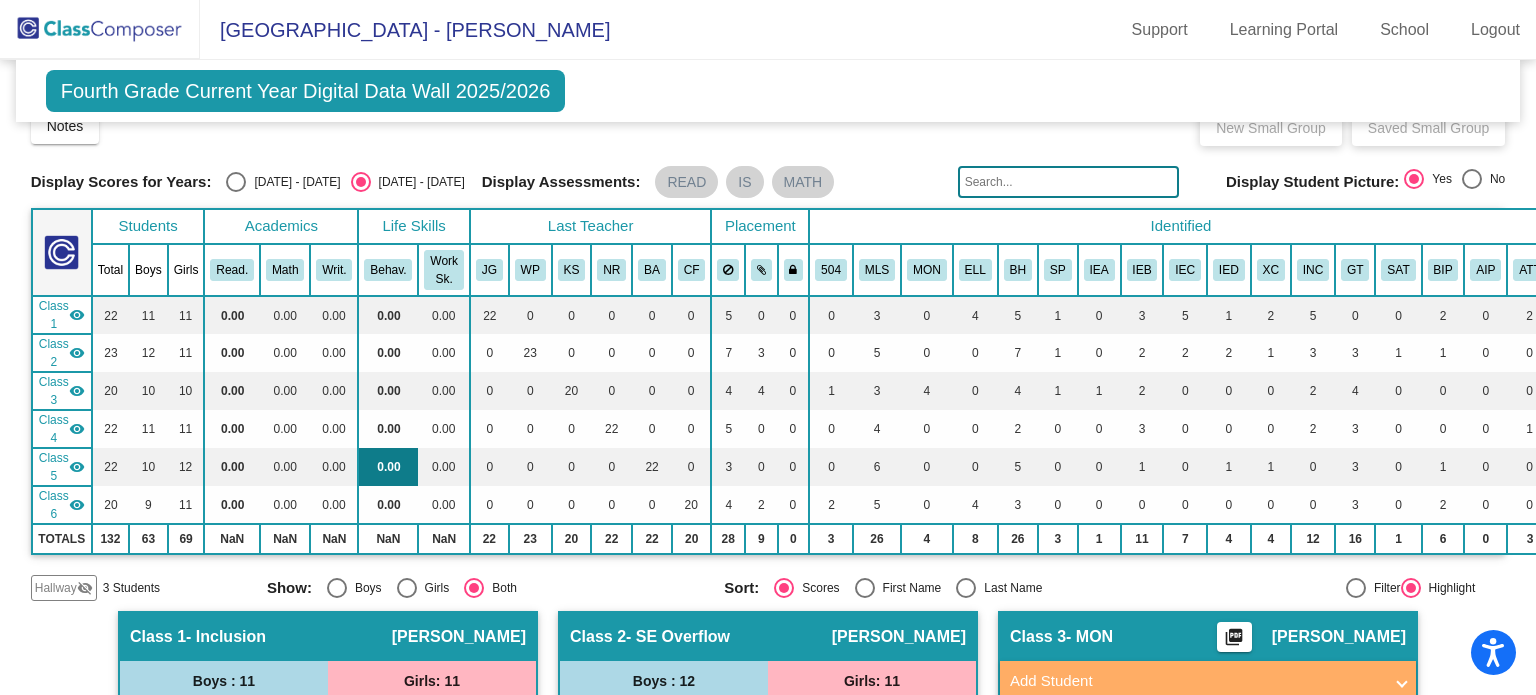 scroll, scrollTop: 0, scrollLeft: 0, axis: both 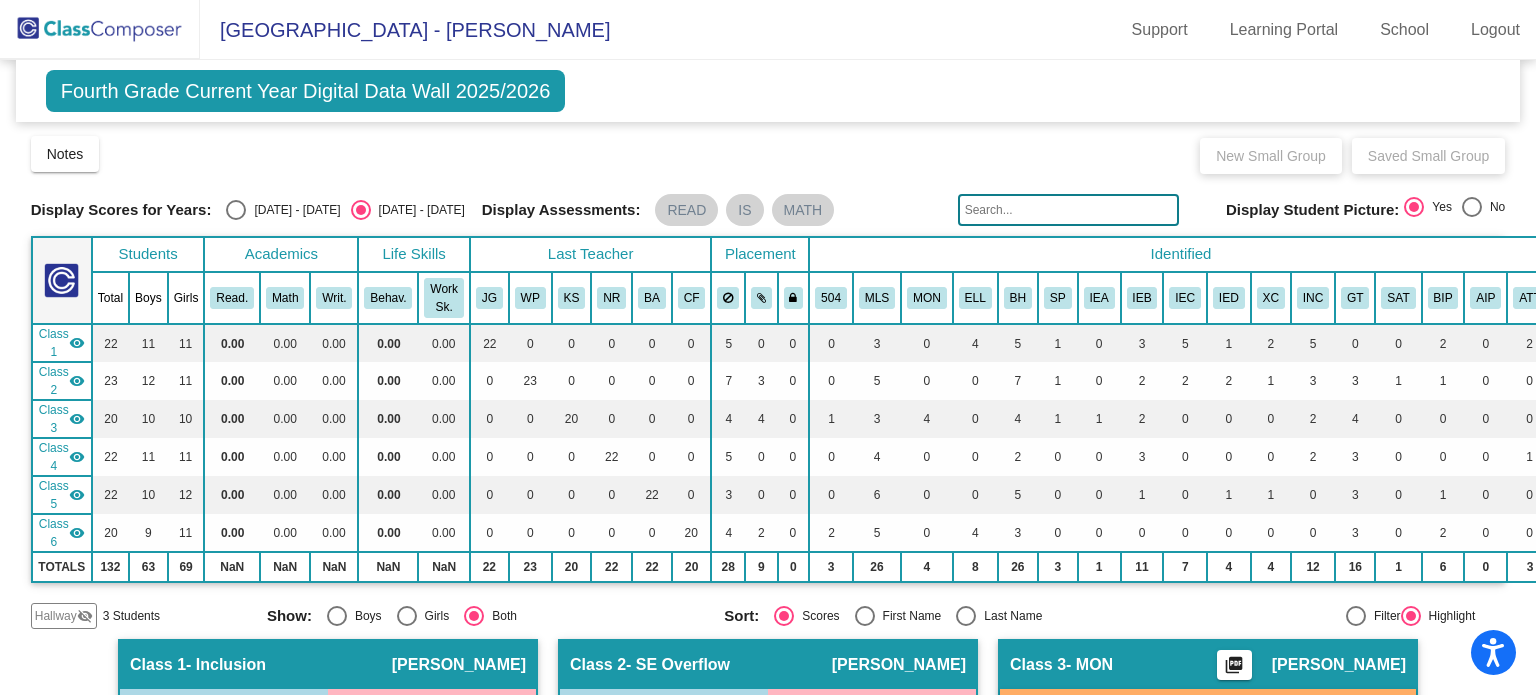 click at bounding box center [236, 210] 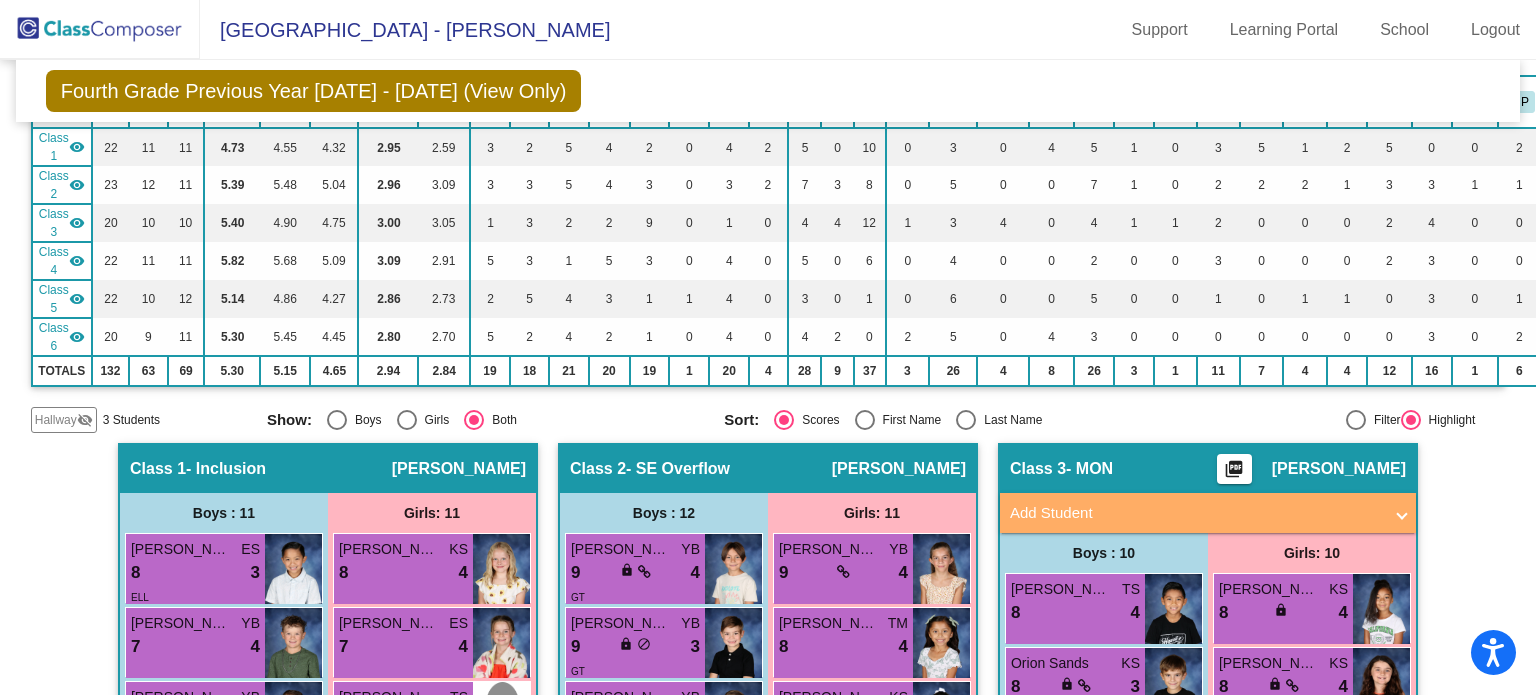 scroll, scrollTop: 192, scrollLeft: 0, axis: vertical 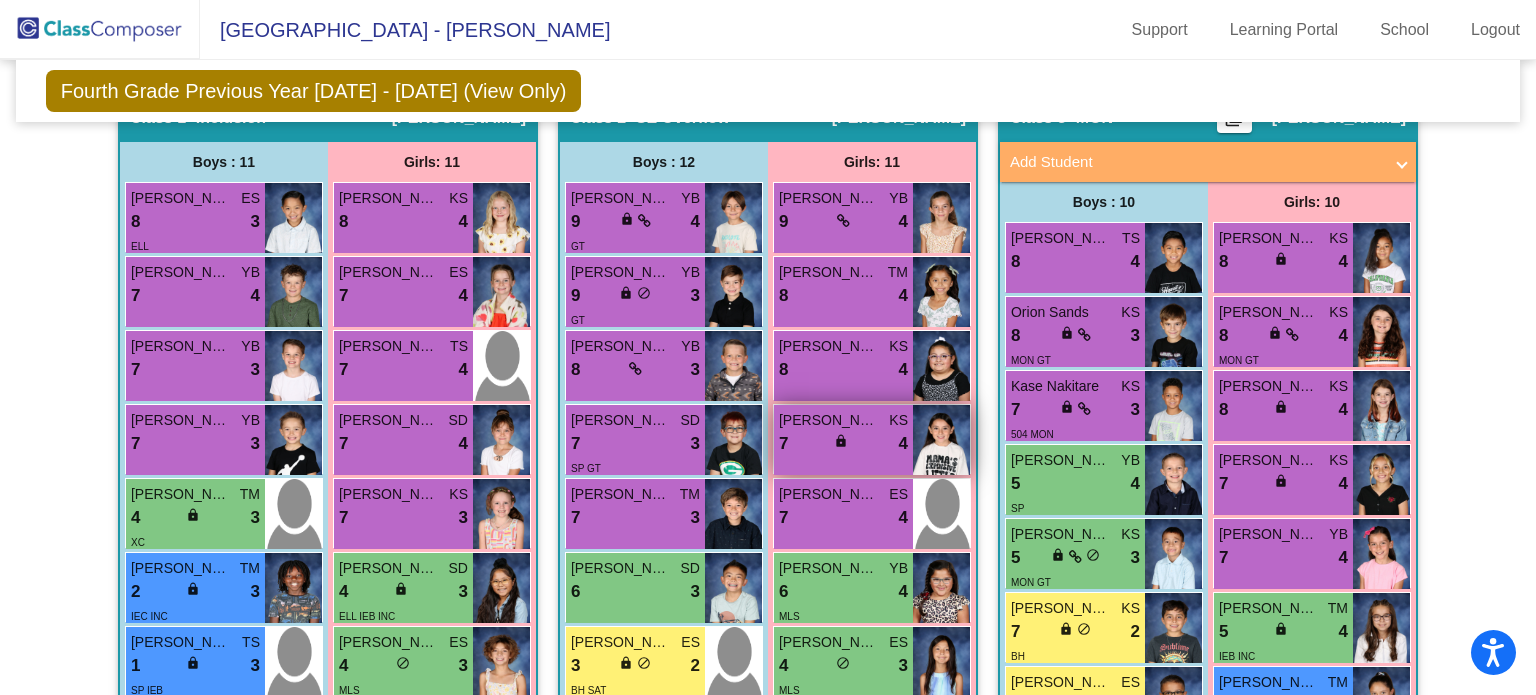click on "[PERSON_NAME]" at bounding box center [829, 420] 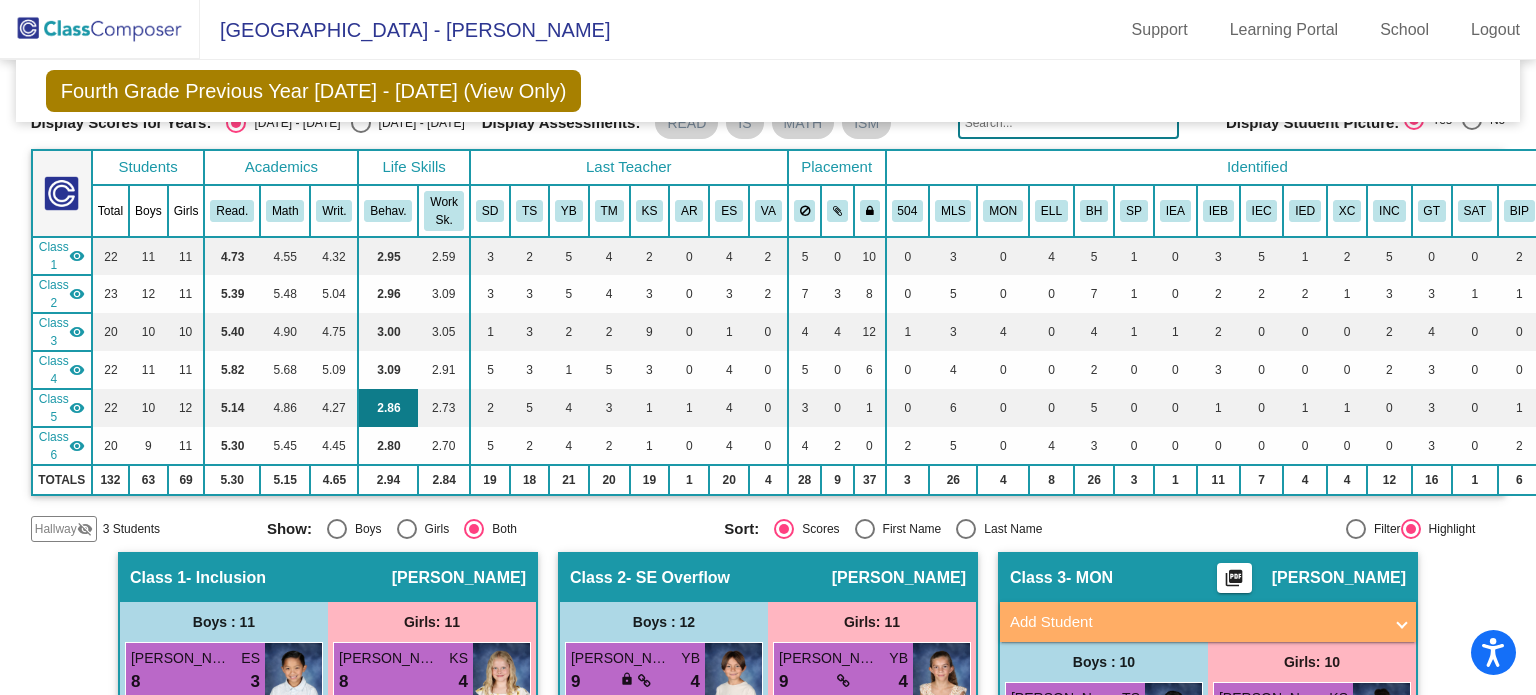 scroll, scrollTop: 0, scrollLeft: 0, axis: both 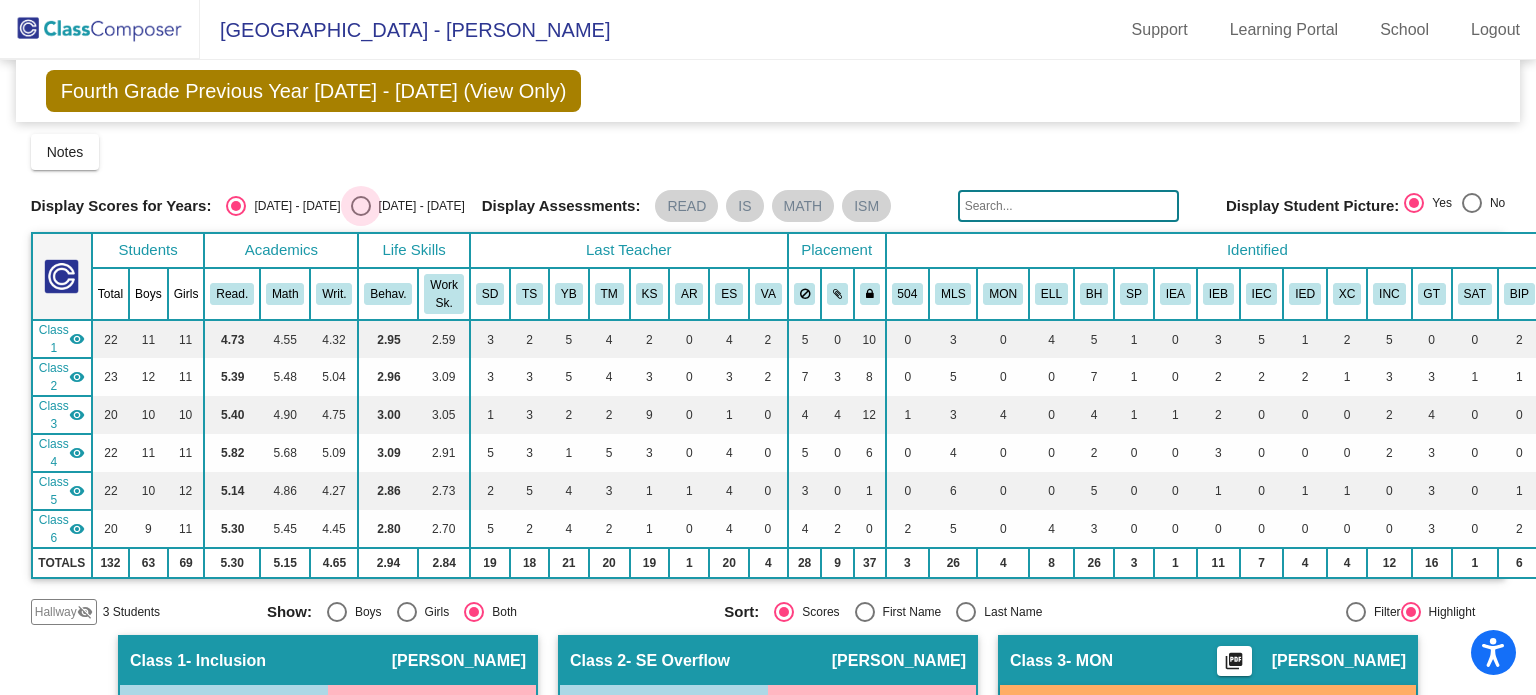 click on "[DATE] - [DATE]" at bounding box center (408, 206) 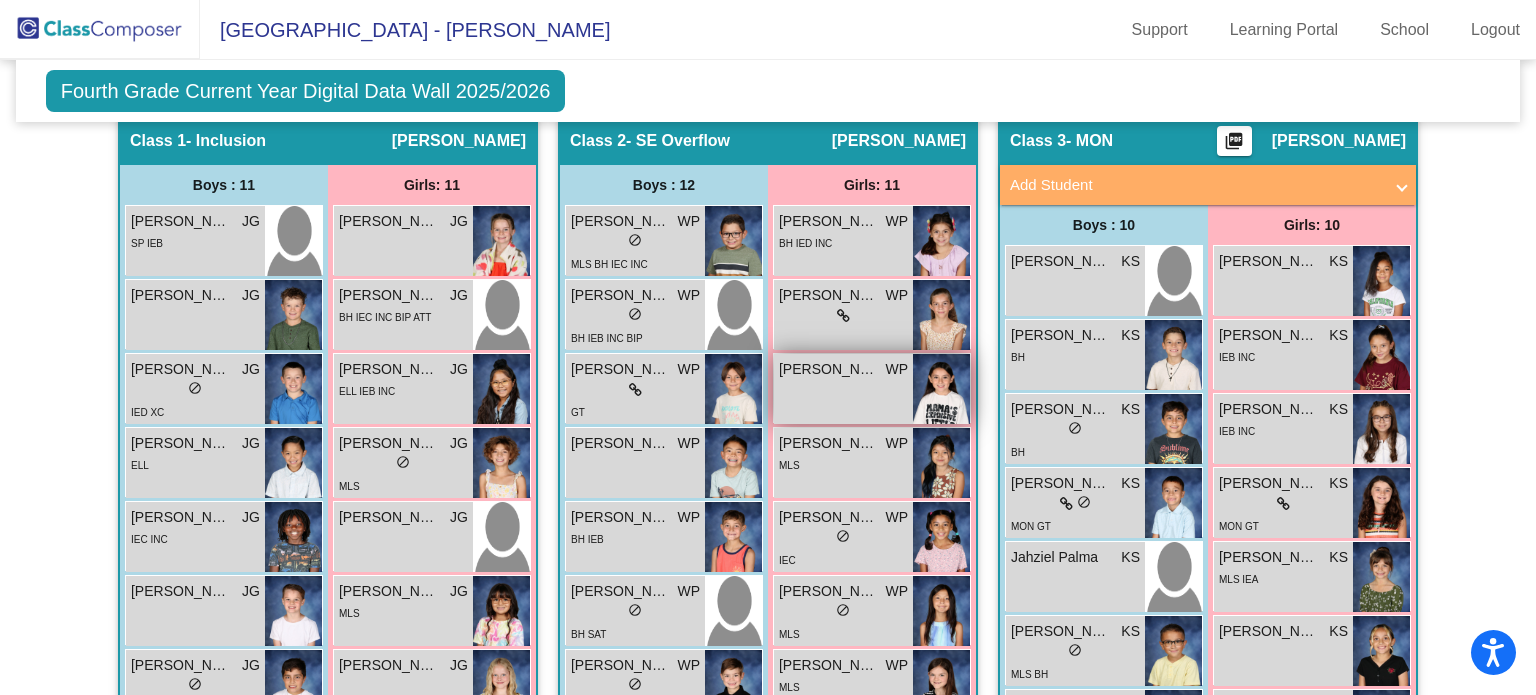 scroll, scrollTop: 107, scrollLeft: 0, axis: vertical 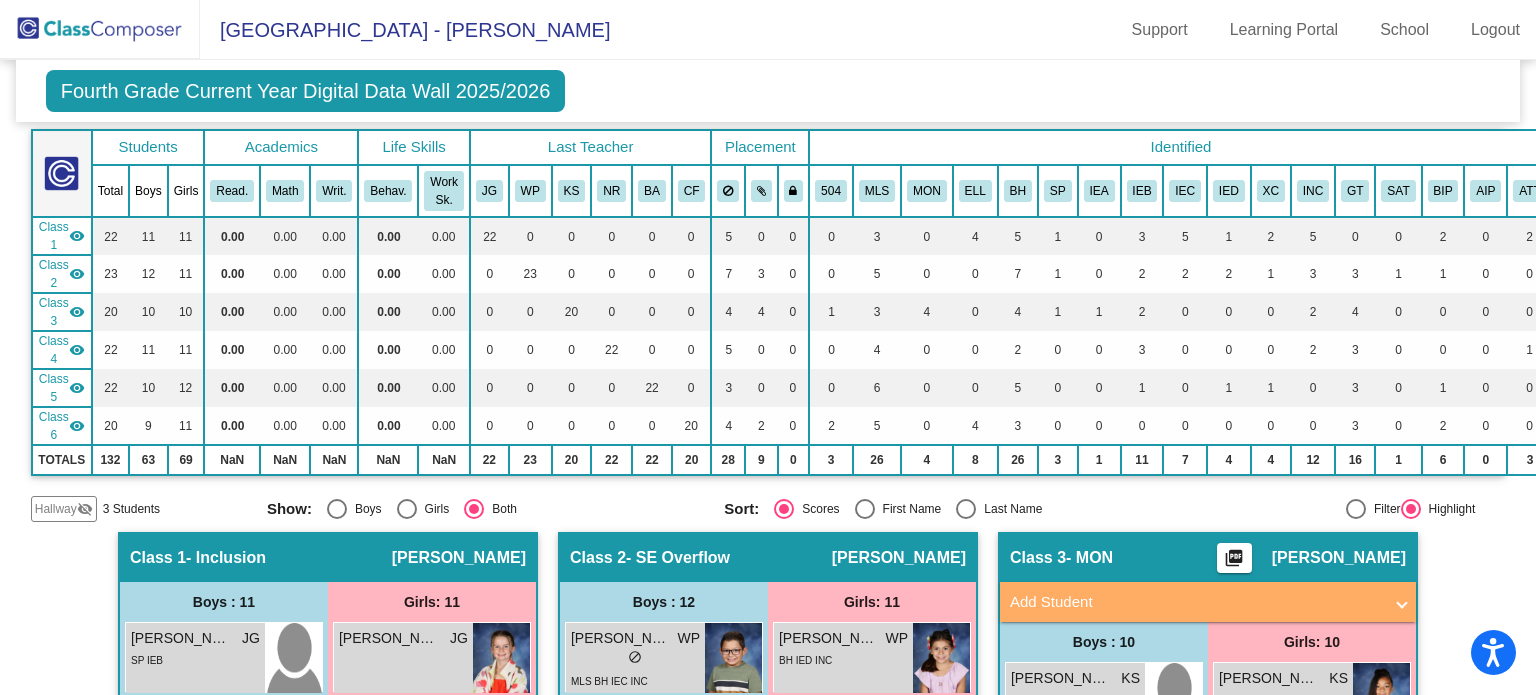 click on "Hallway   visibility_off" 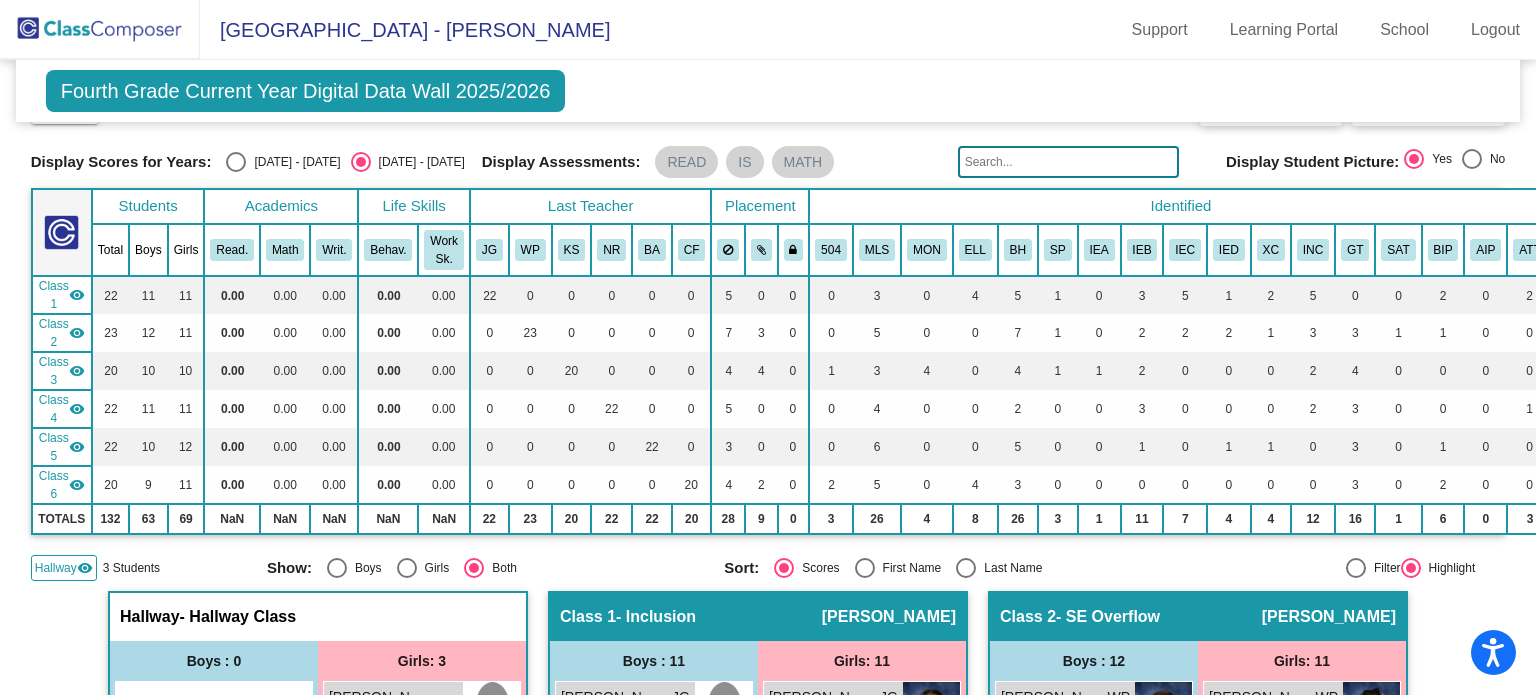 scroll, scrollTop: 47, scrollLeft: 0, axis: vertical 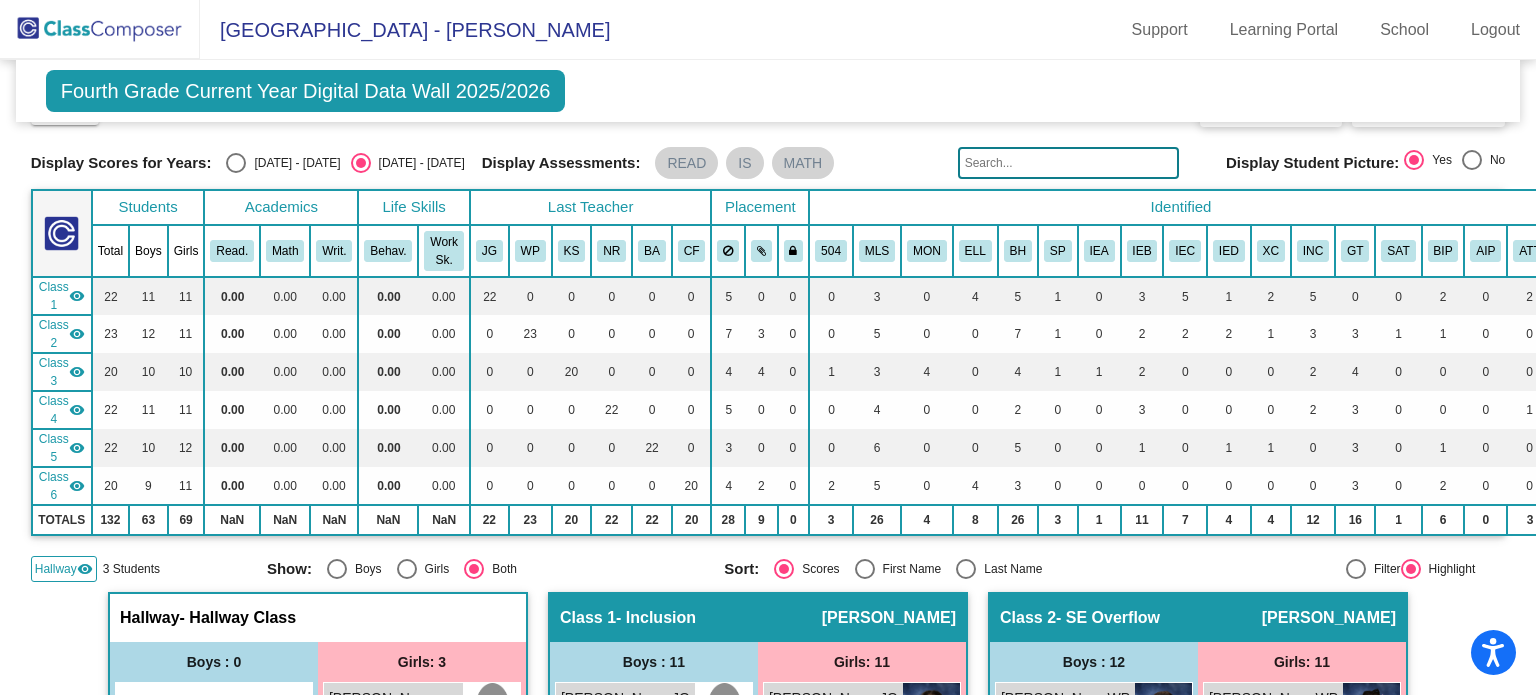 click on "Hallway   visibility" 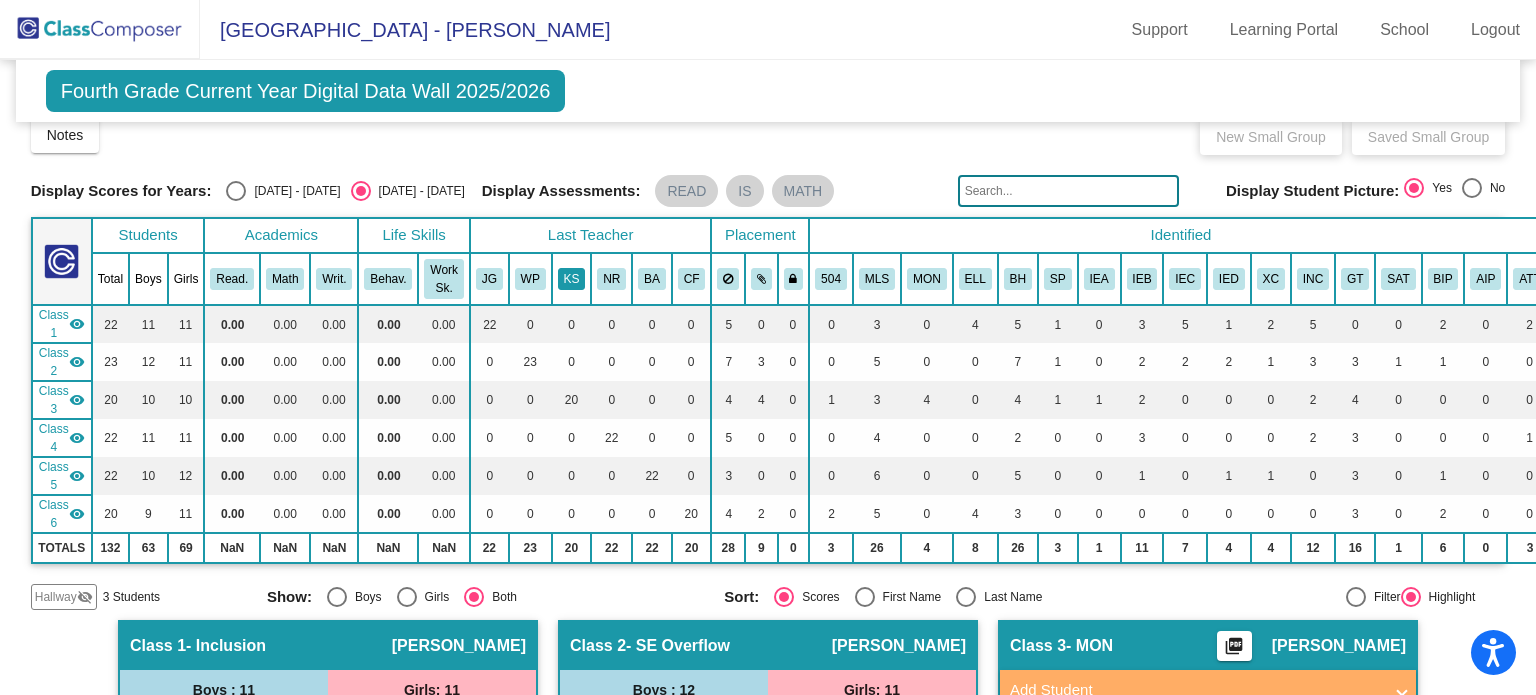 scroll, scrollTop: 20, scrollLeft: 0, axis: vertical 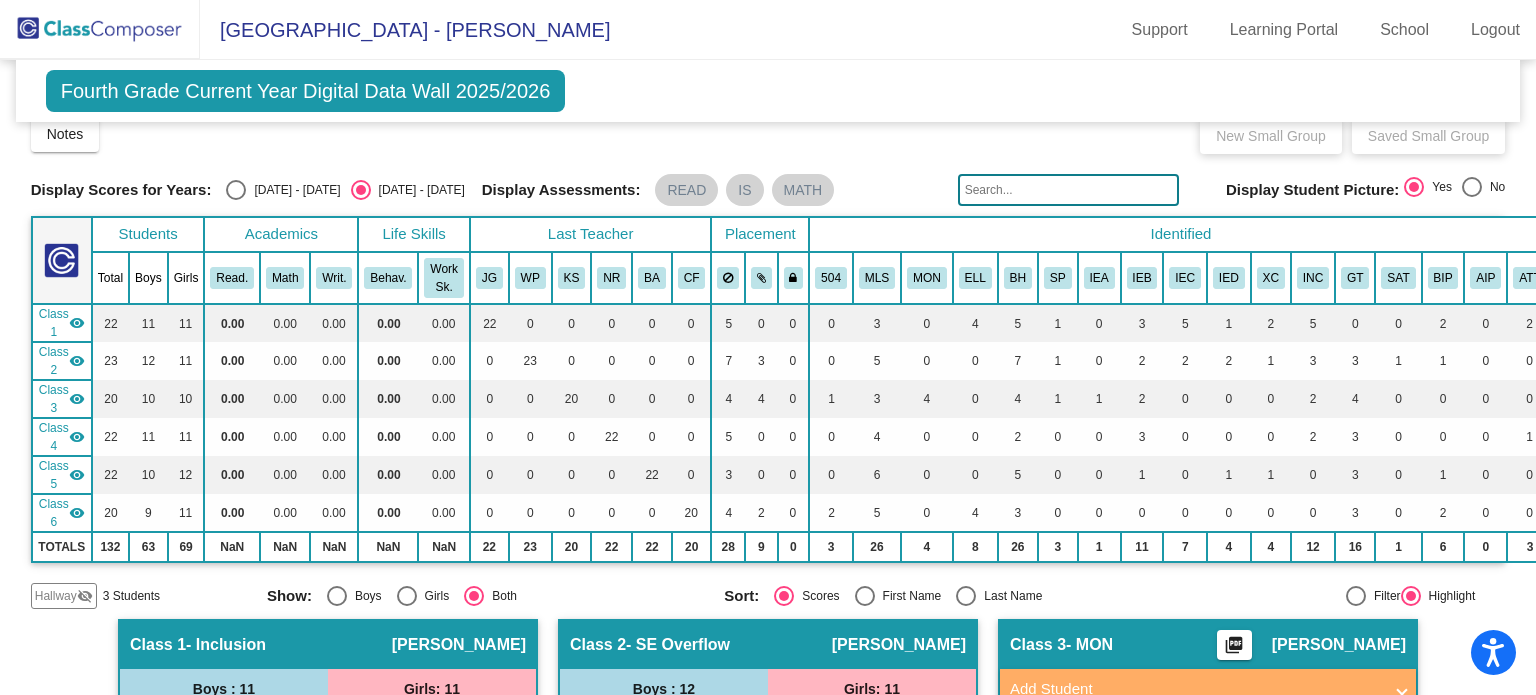 click at bounding box center (236, 190) 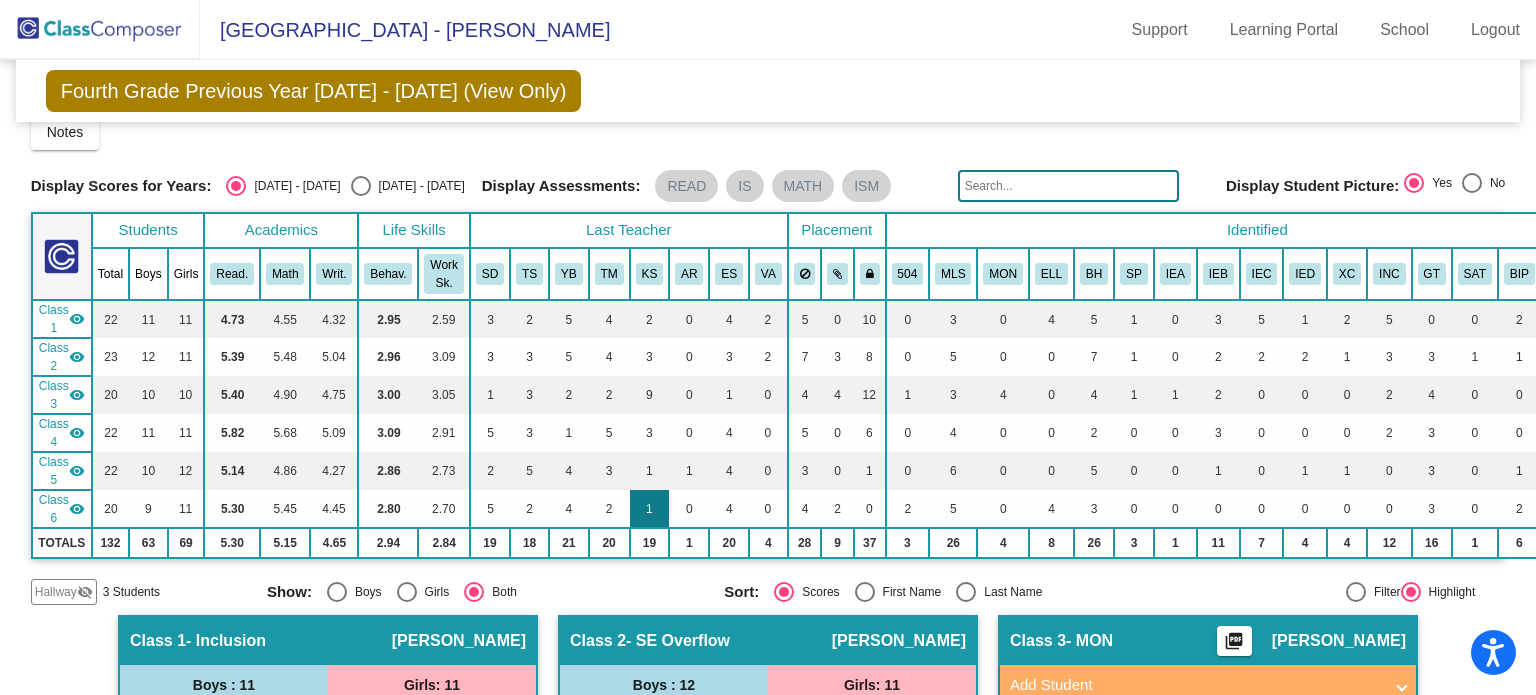 click on "1" 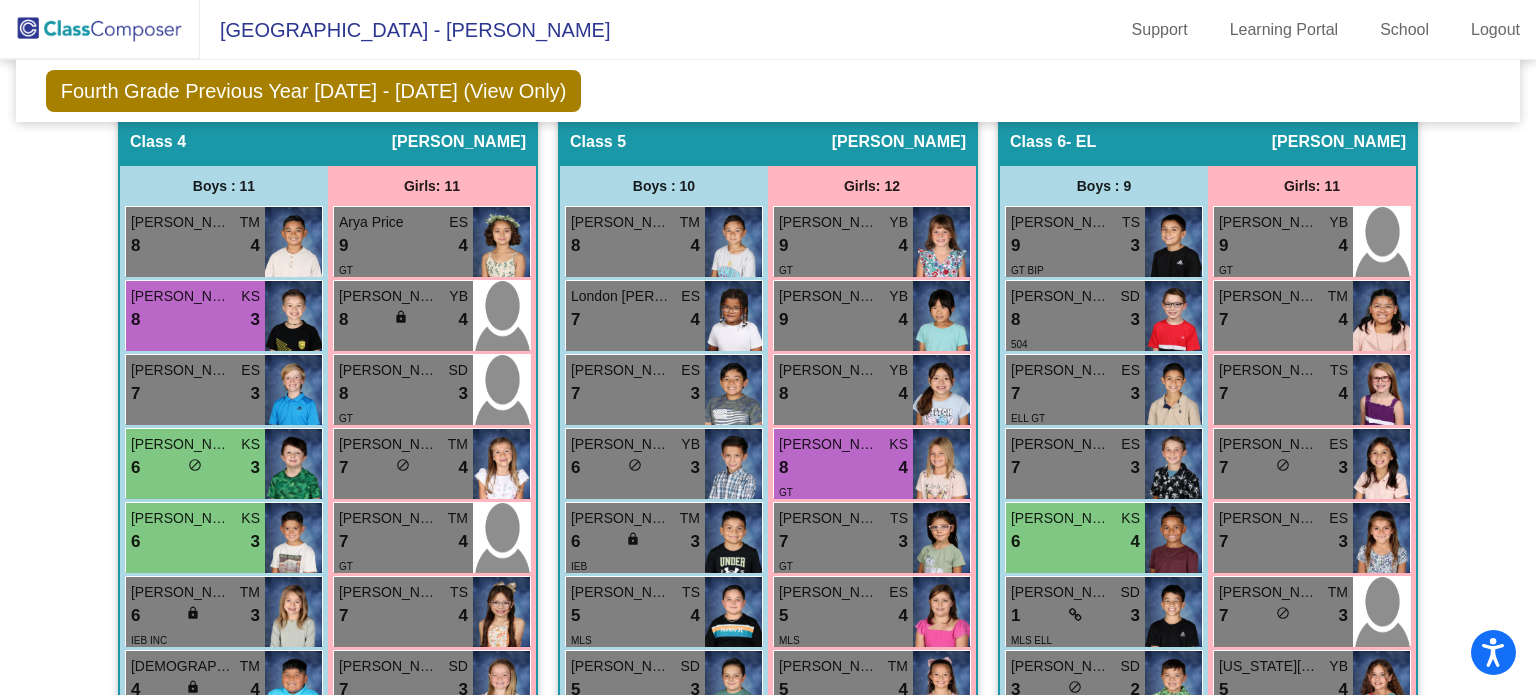 scroll, scrollTop: 1528, scrollLeft: 0, axis: vertical 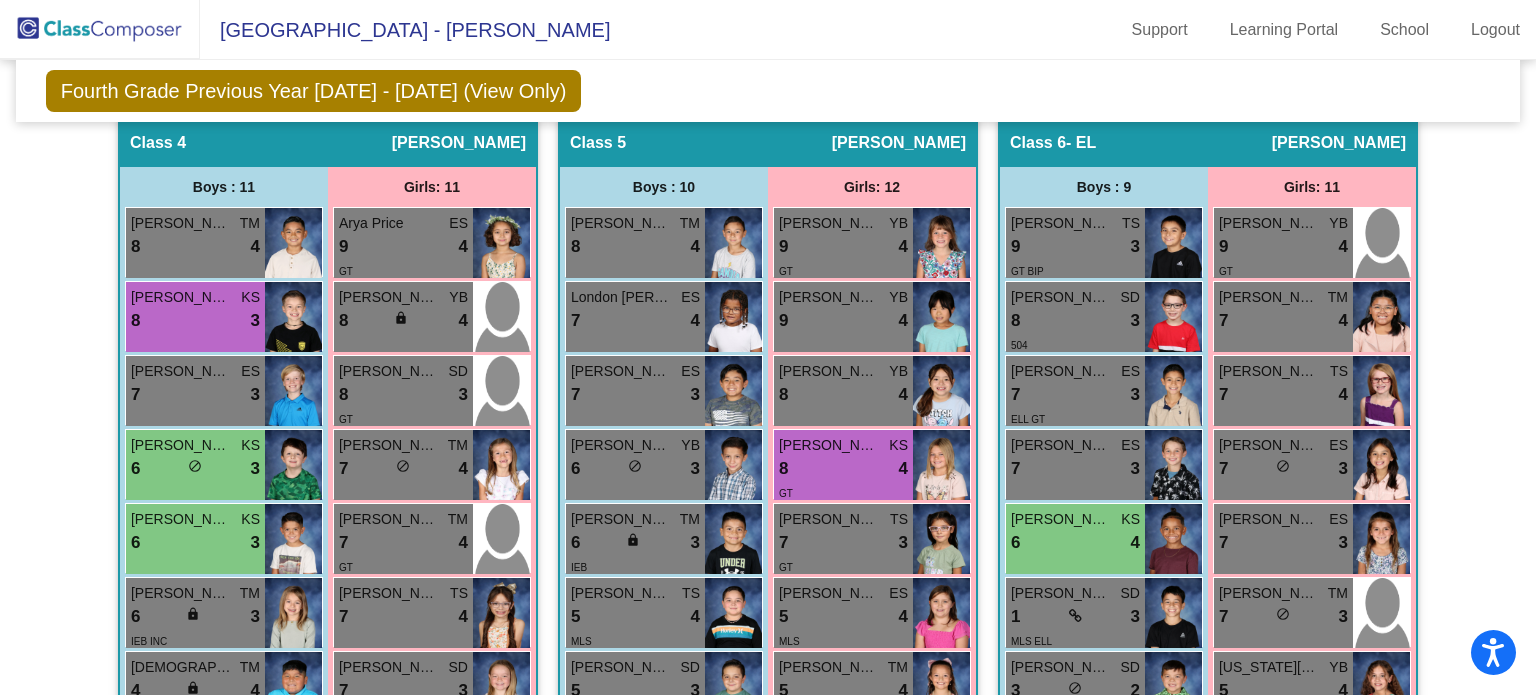 click on "[PERSON_NAME] YB 6 lock do_not_disturb_alt 3" at bounding box center [635, 465] 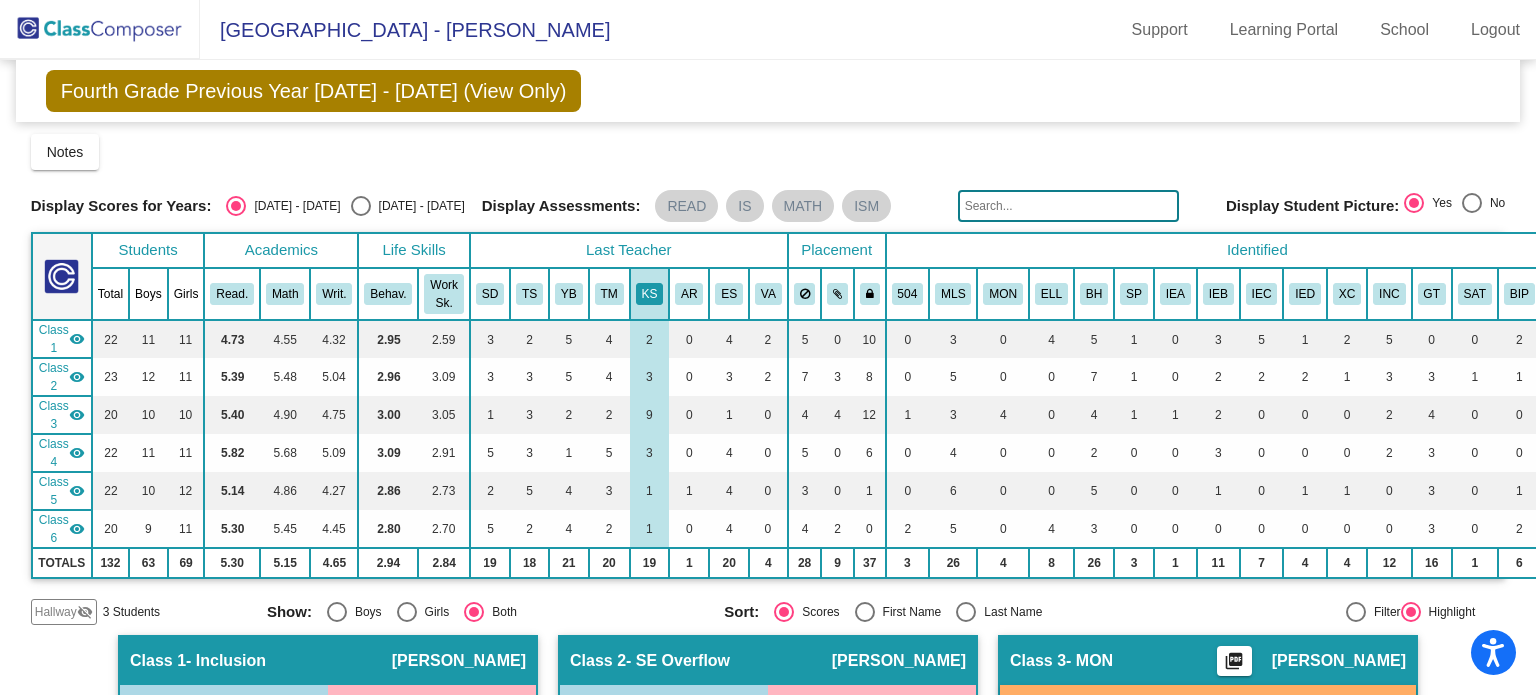 scroll, scrollTop: 0, scrollLeft: 0, axis: both 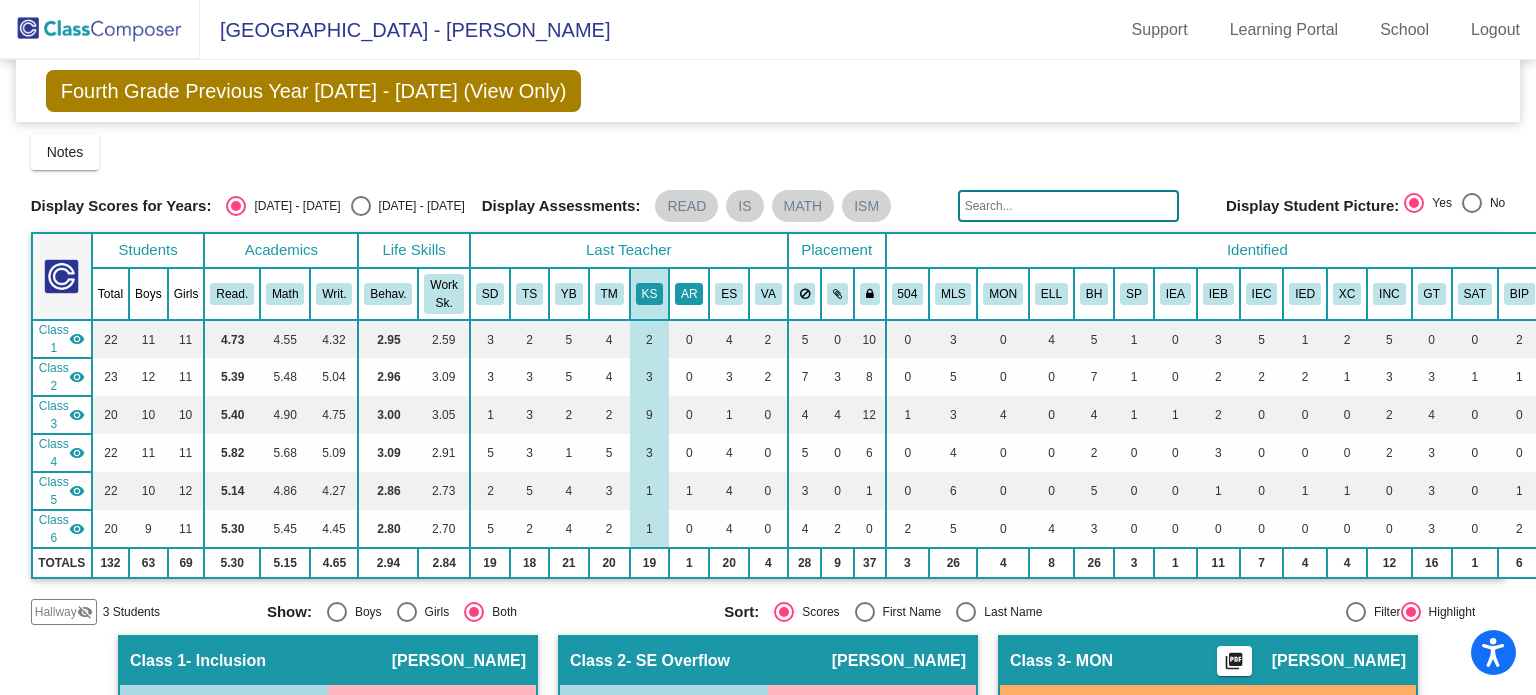 click on "AR" 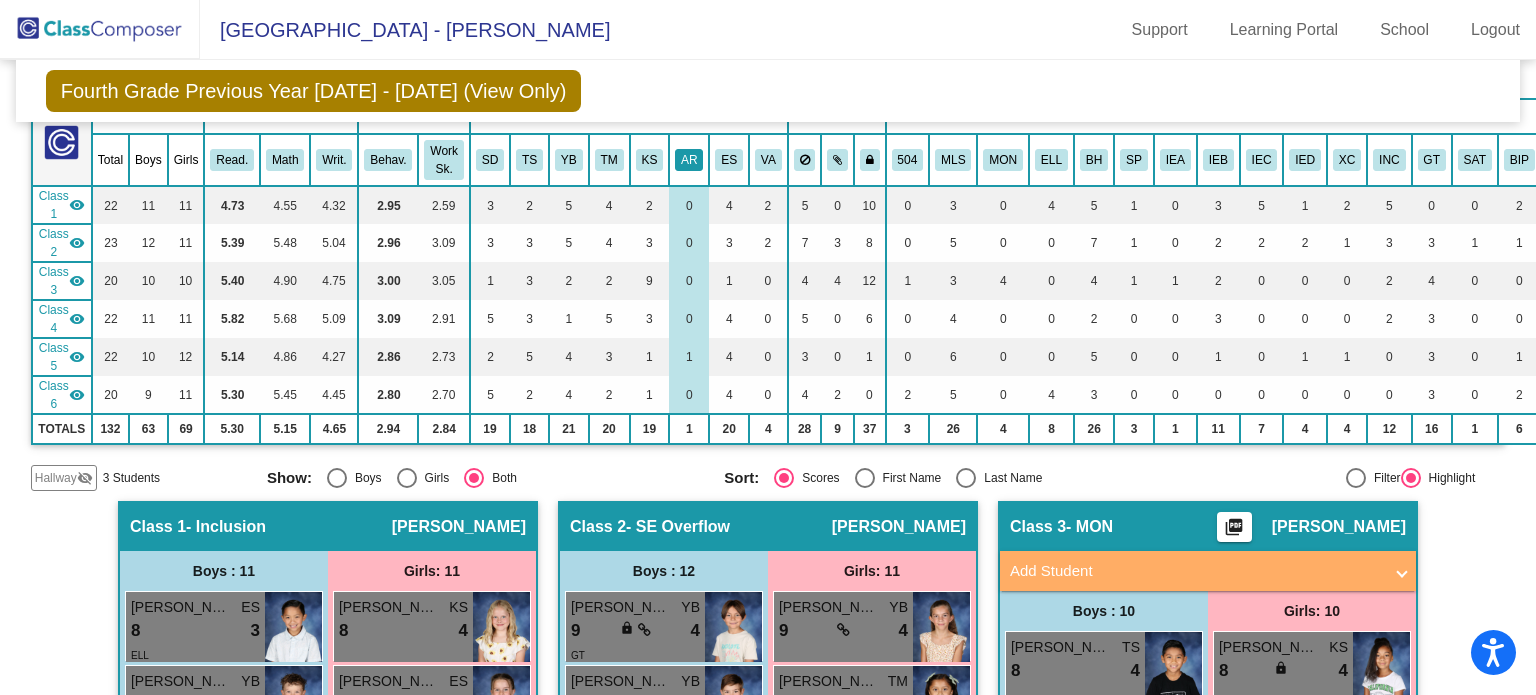 scroll, scrollTop: 0, scrollLeft: 0, axis: both 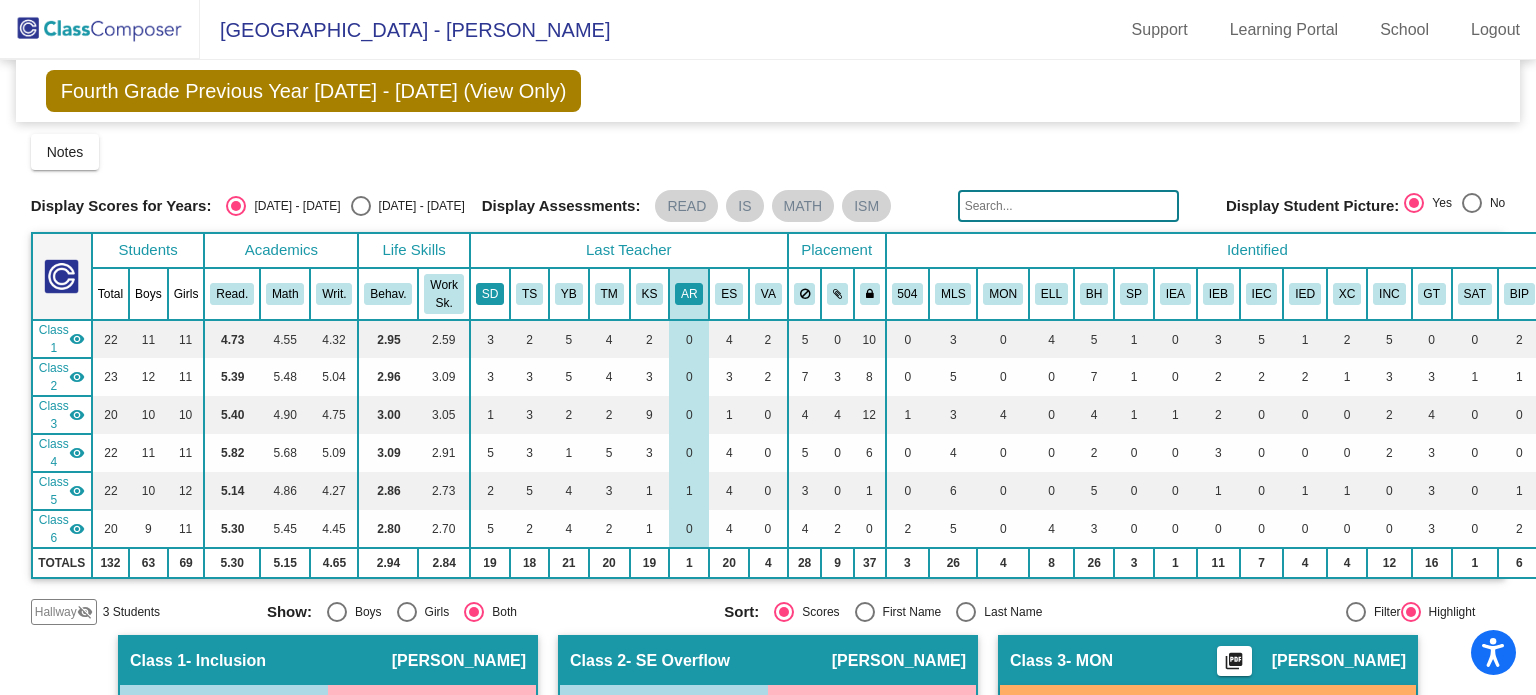 click on "SD" 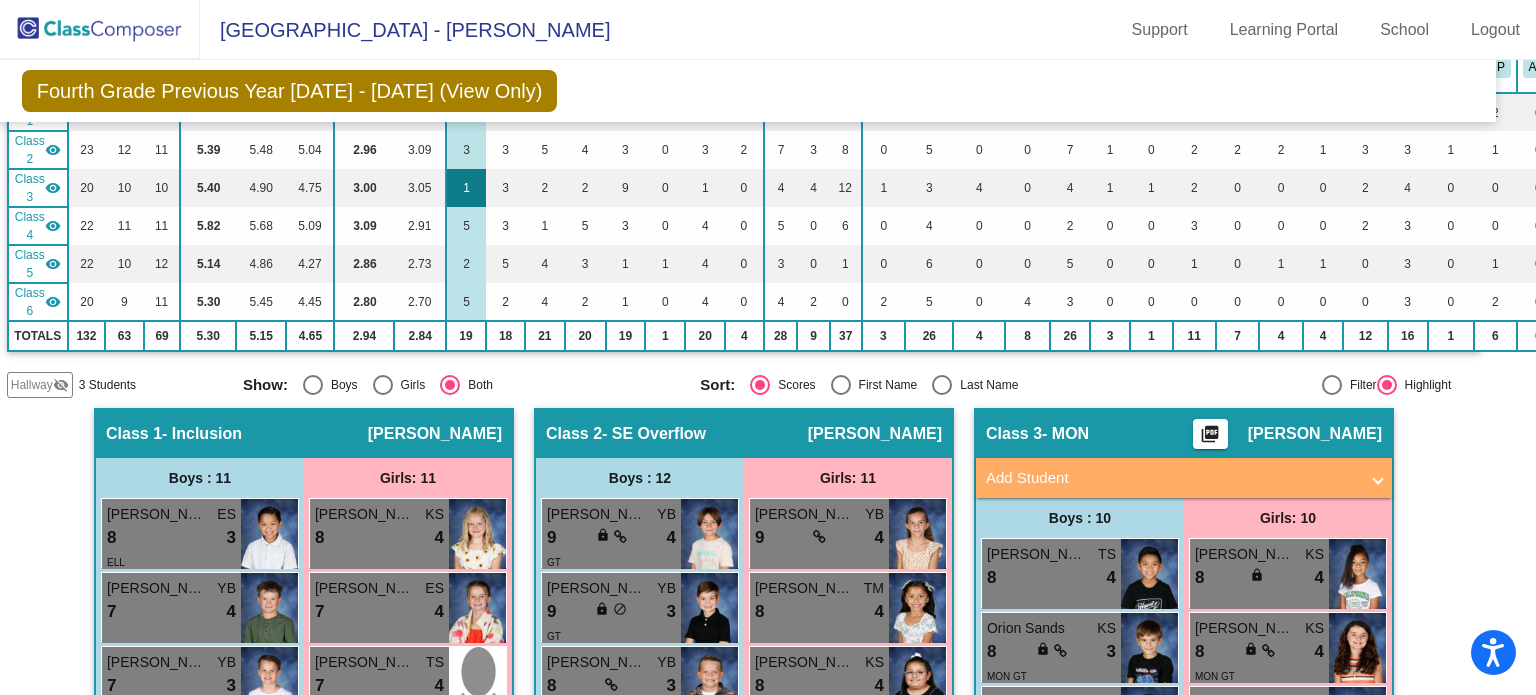scroll, scrollTop: 0, scrollLeft: 24, axis: horizontal 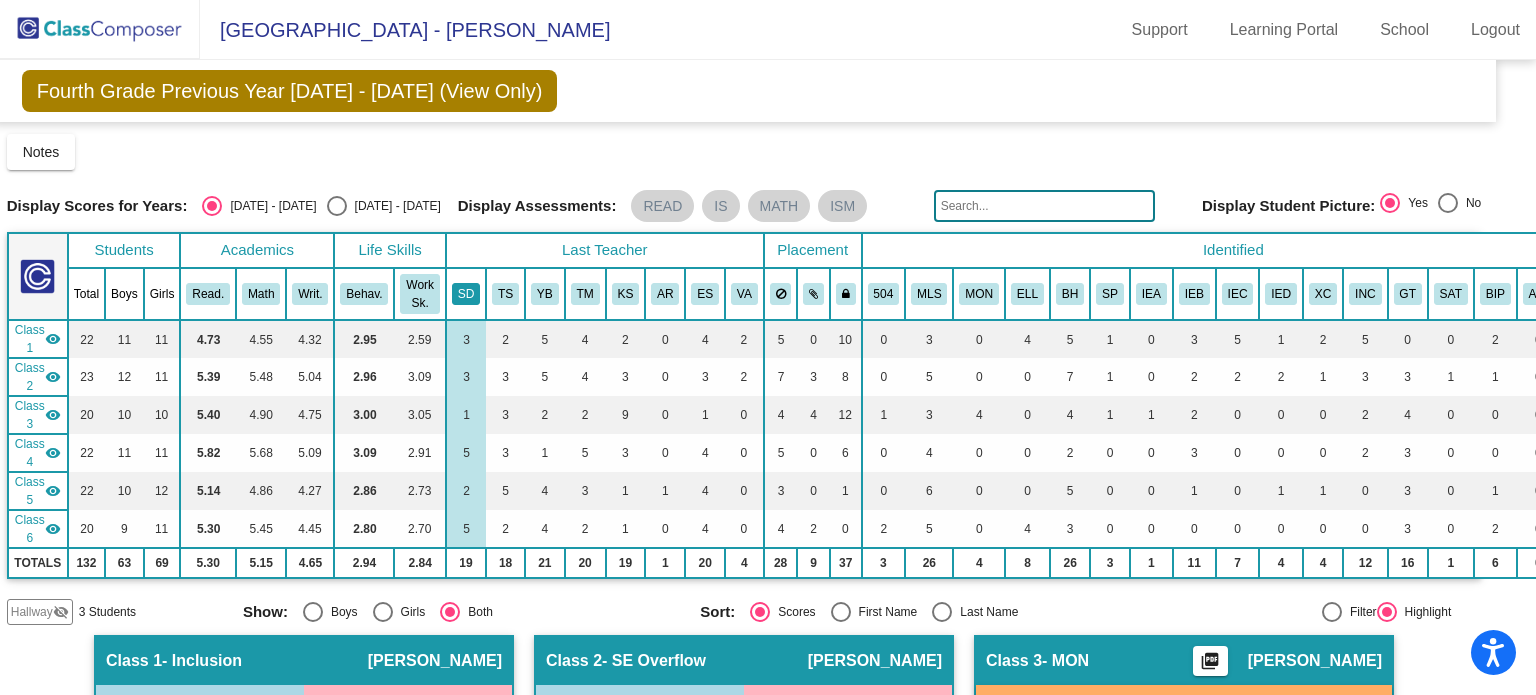 click on "SD" 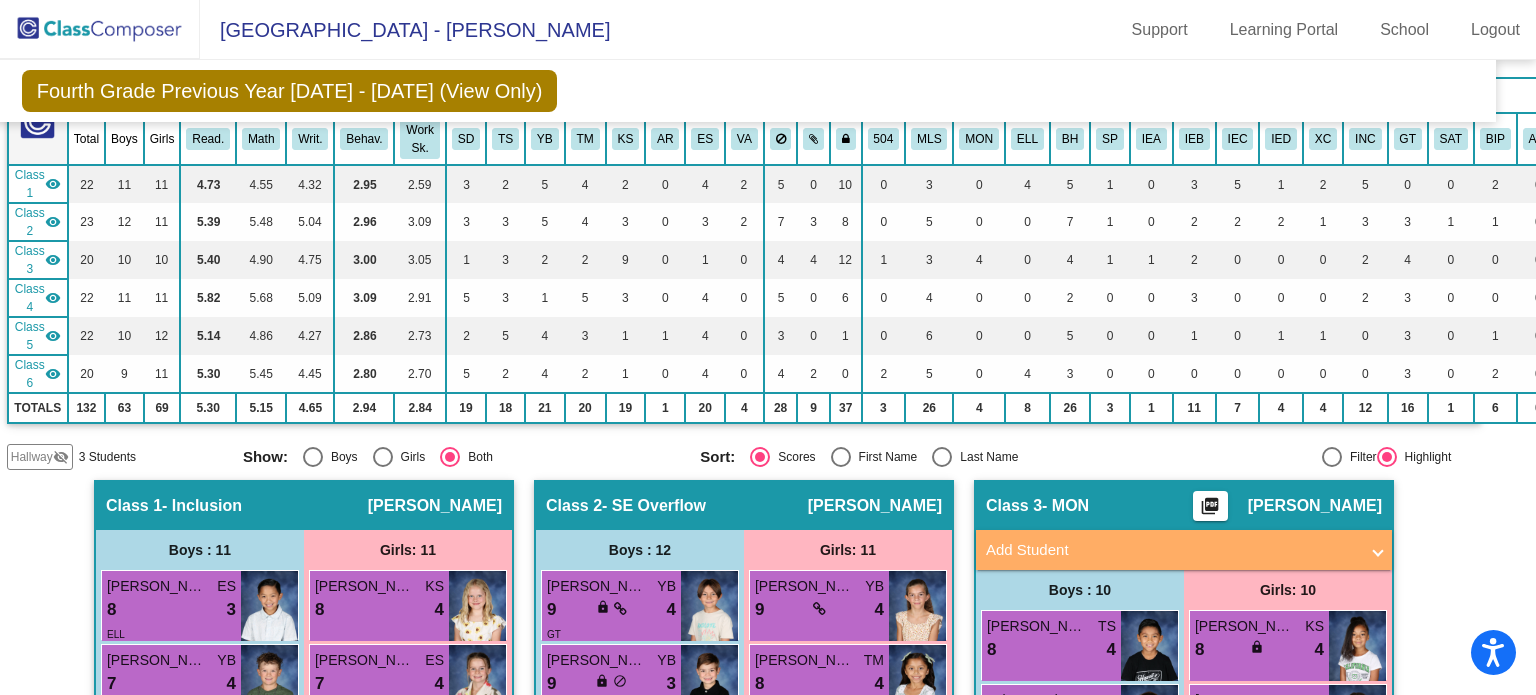 scroll, scrollTop: 0, scrollLeft: 24, axis: horizontal 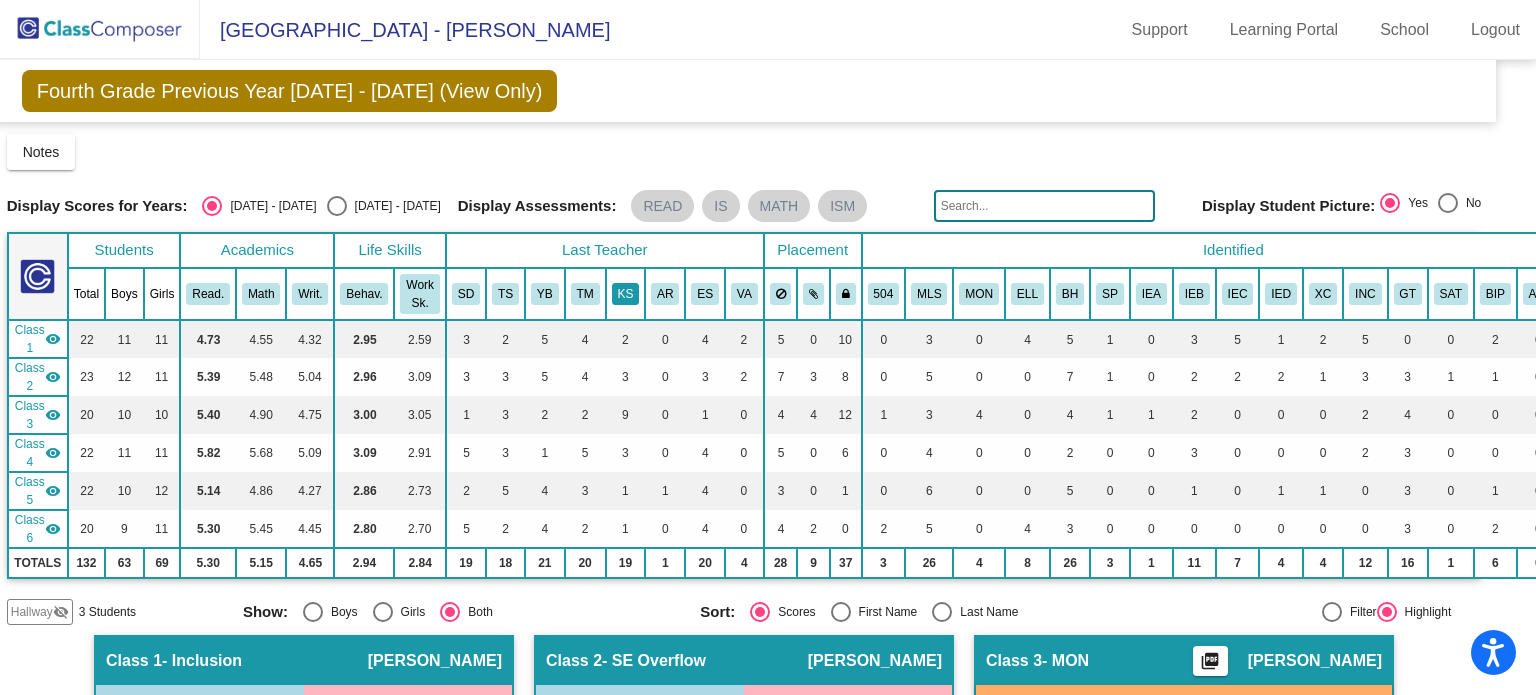 click on "KS" 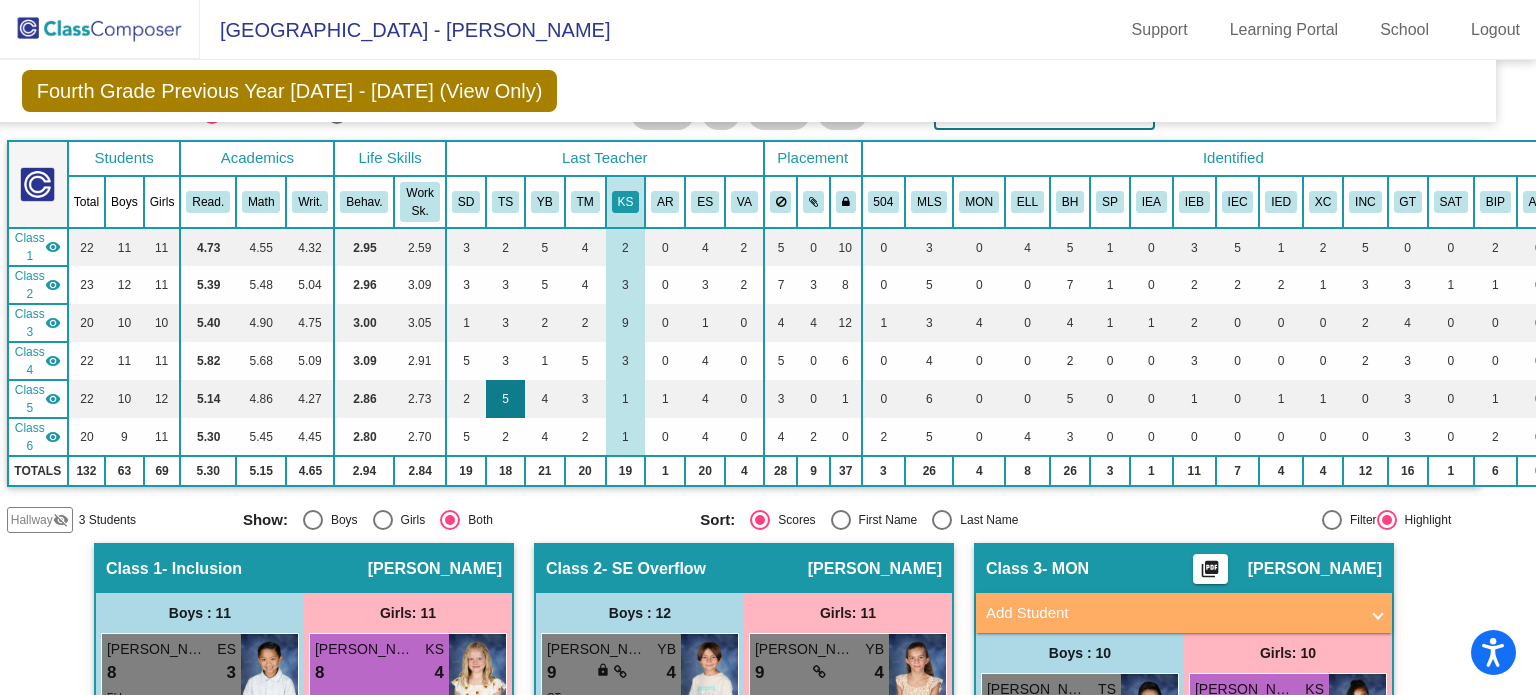 scroll, scrollTop: 80, scrollLeft: 24, axis: both 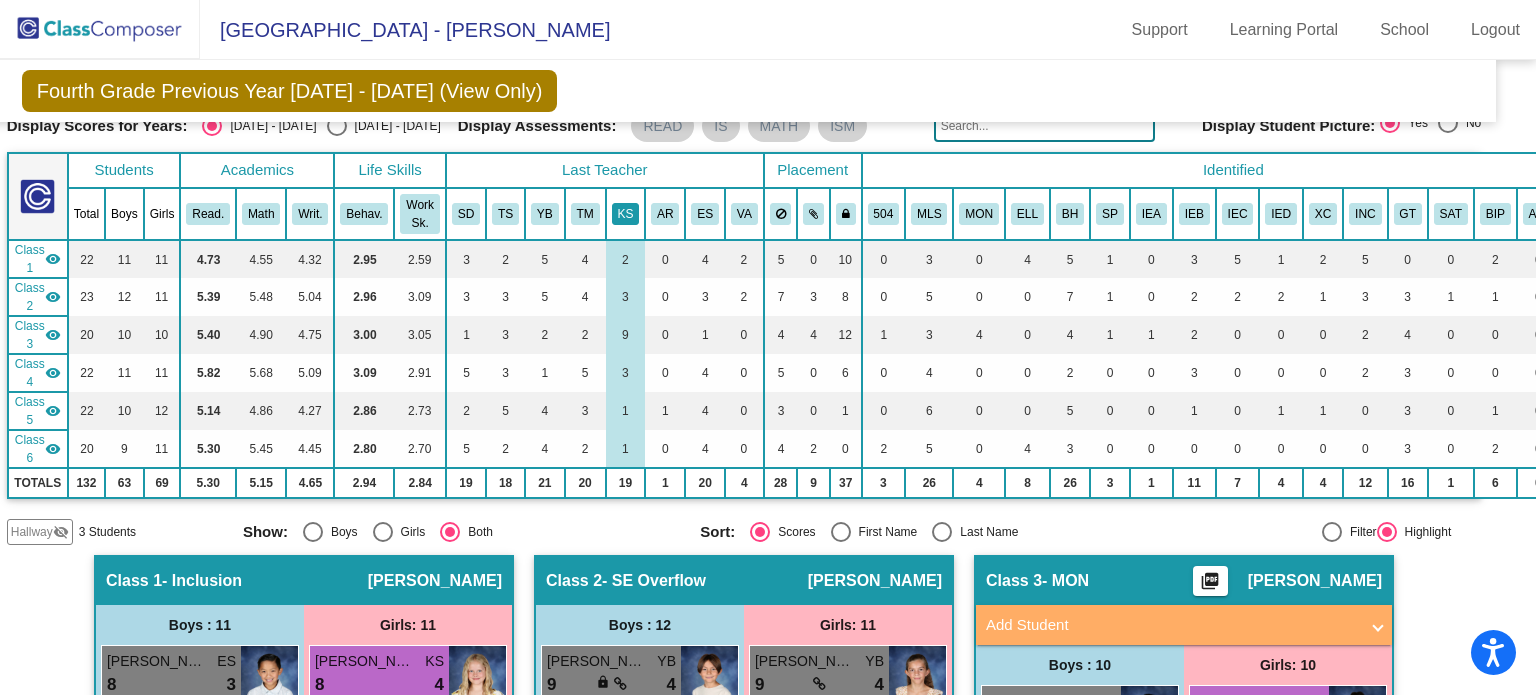 click on "KS" 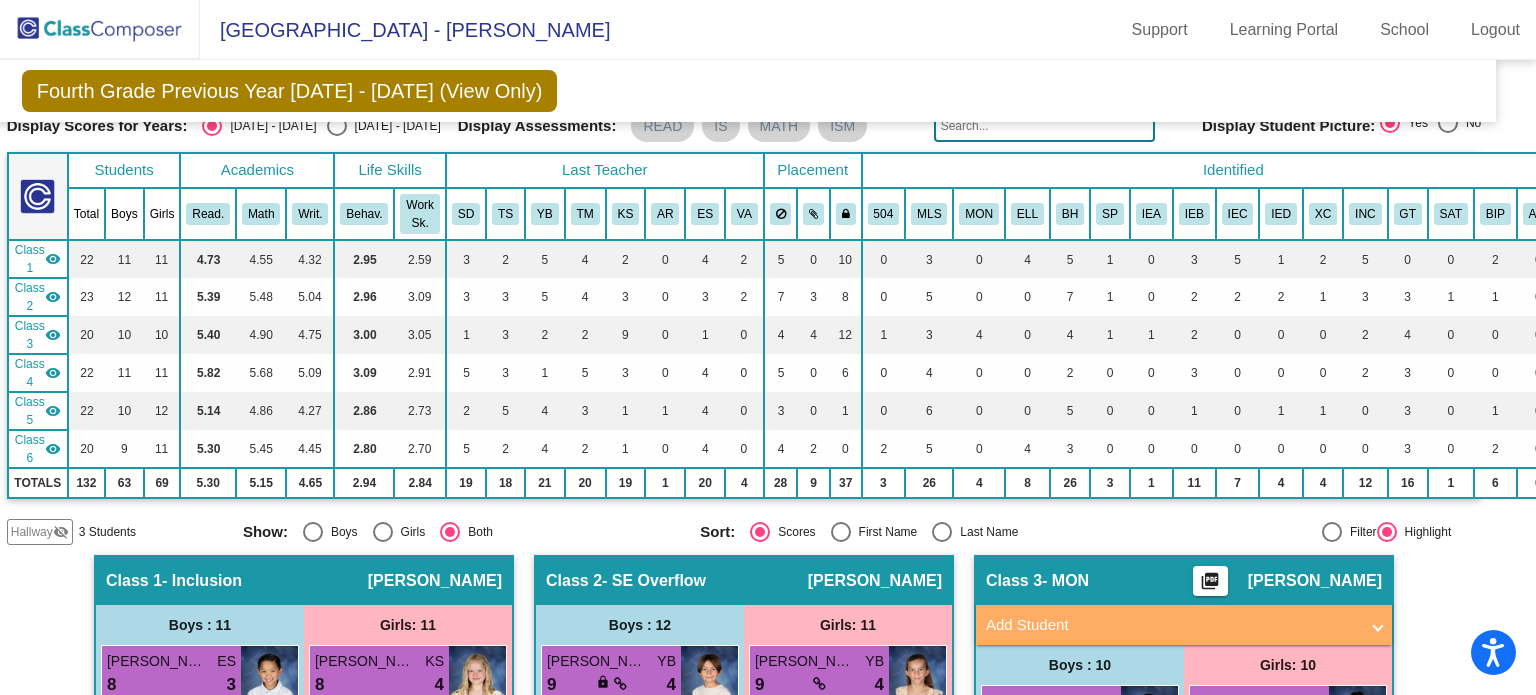 scroll, scrollTop: 0, scrollLeft: 24, axis: horizontal 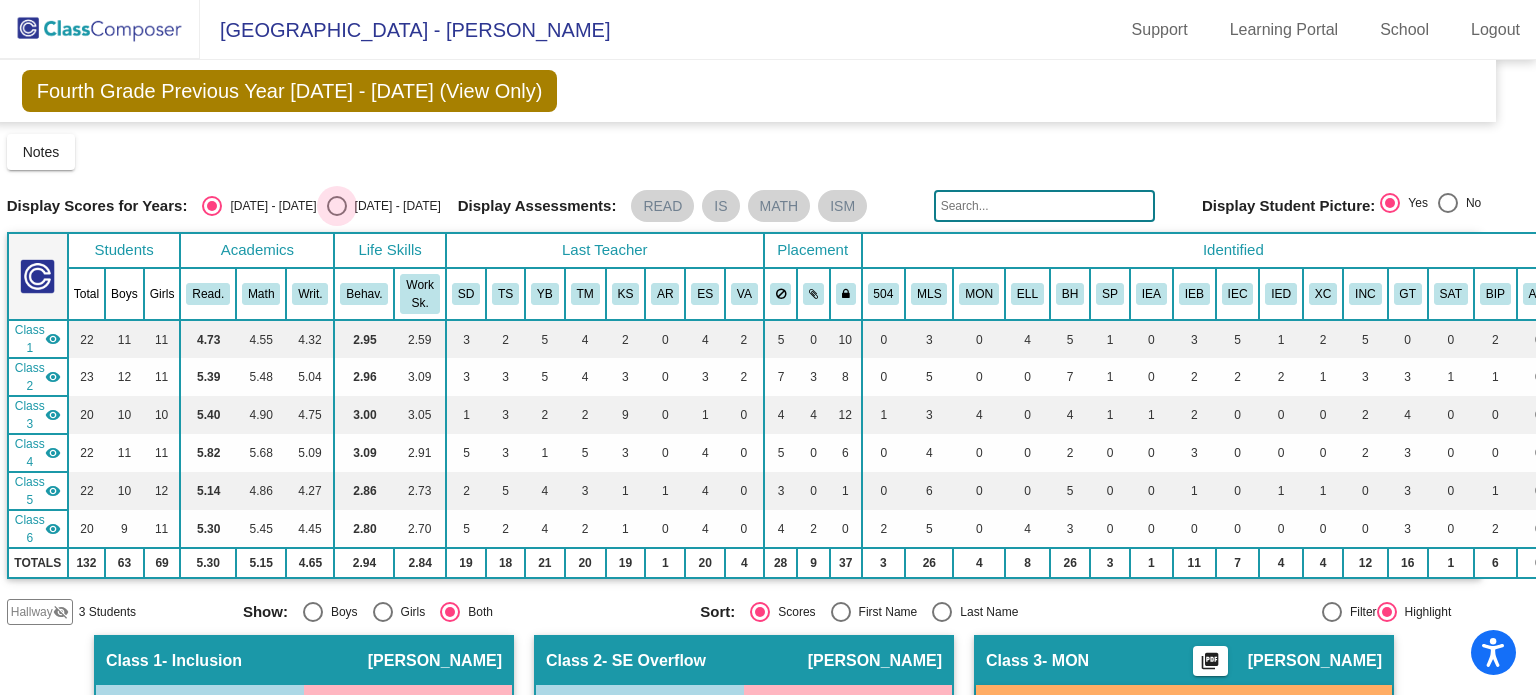click at bounding box center (337, 206) 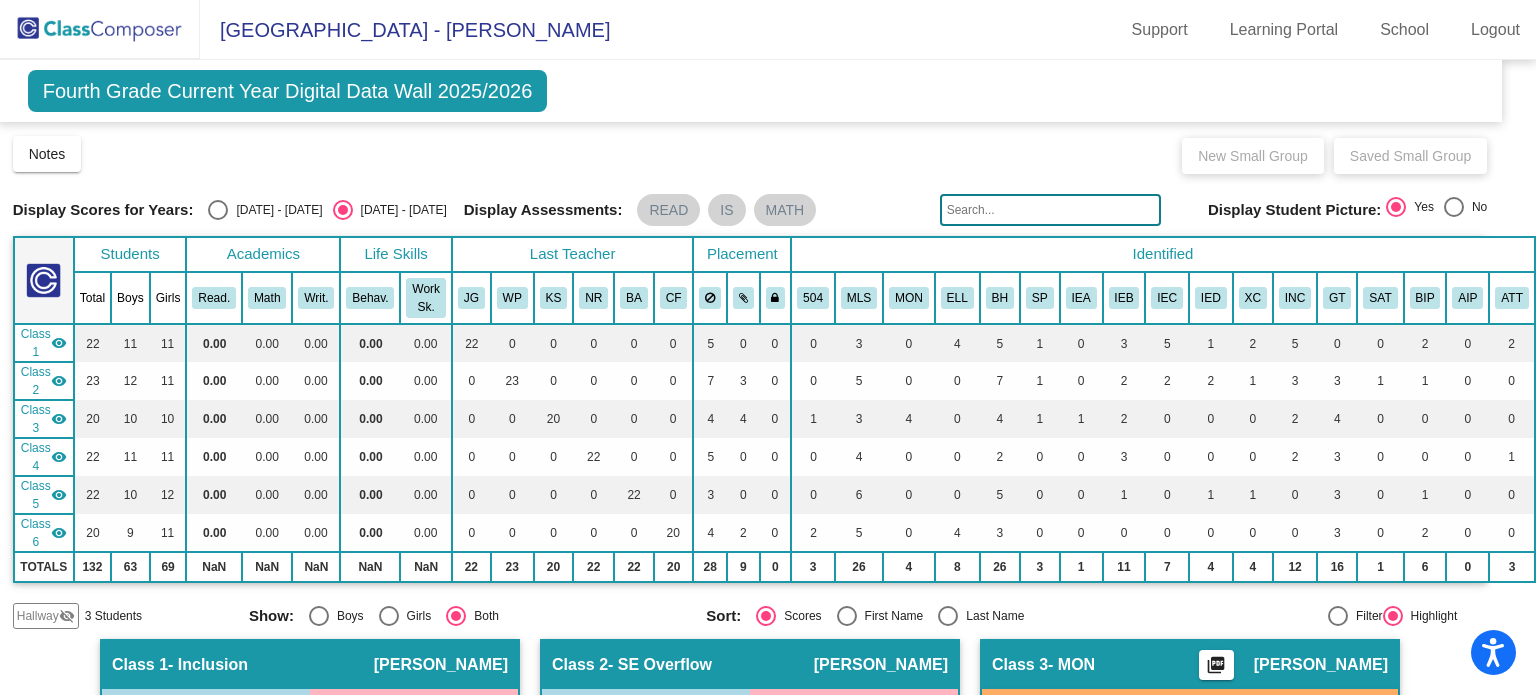 scroll, scrollTop: 0, scrollLeft: 0, axis: both 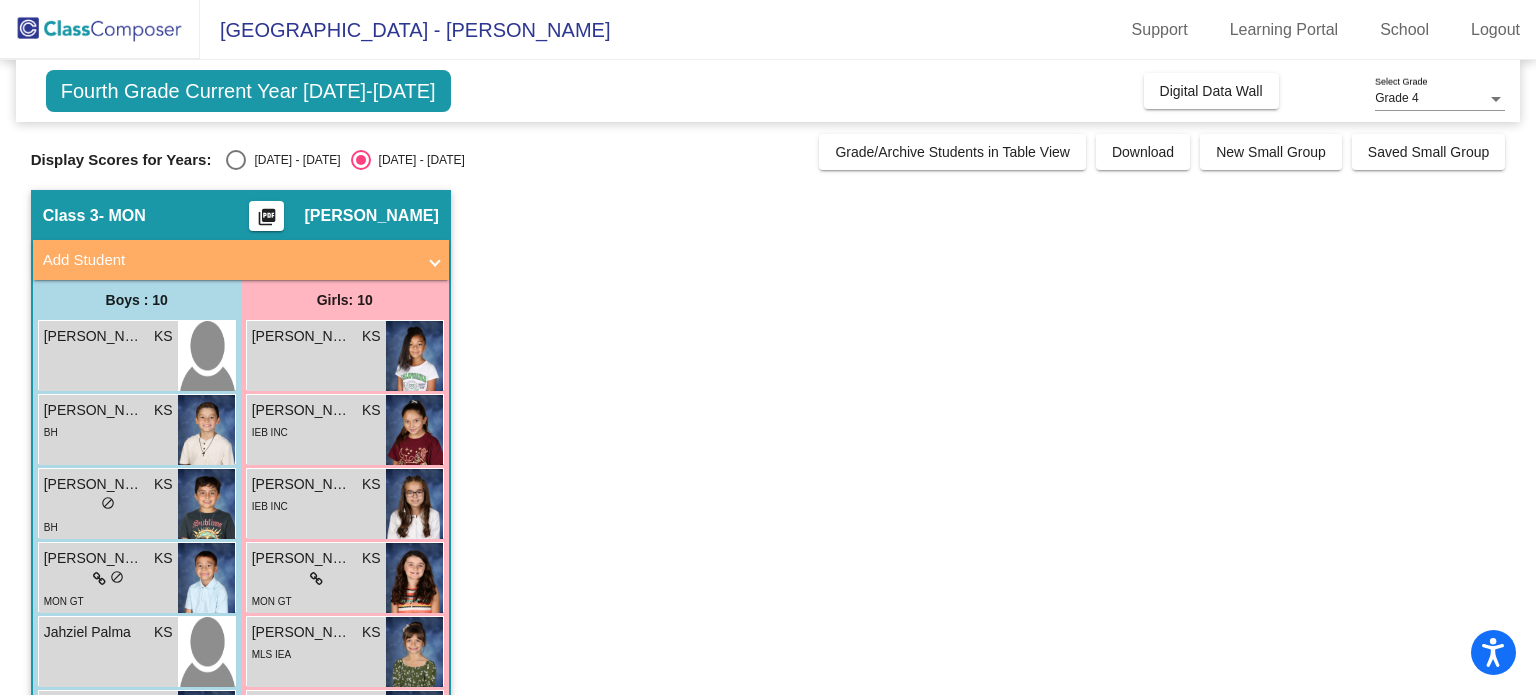 click on "[PERSON_NAME]" 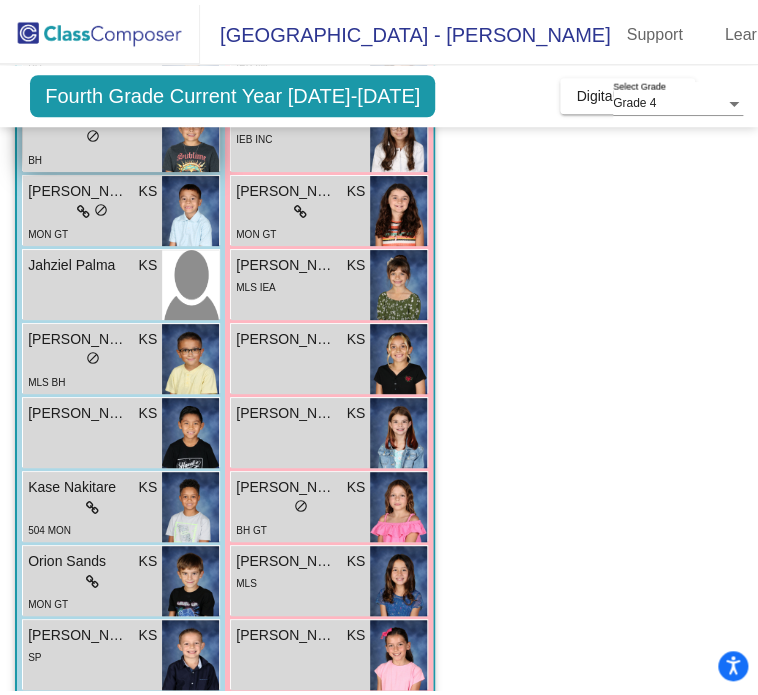 scroll, scrollTop: 441, scrollLeft: 0, axis: vertical 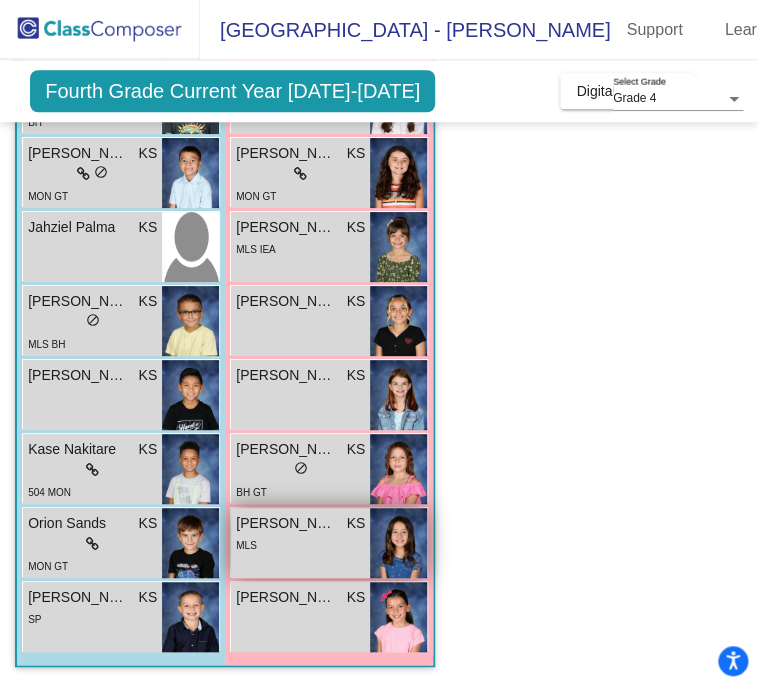 click on "MLS" at bounding box center (300, 544) 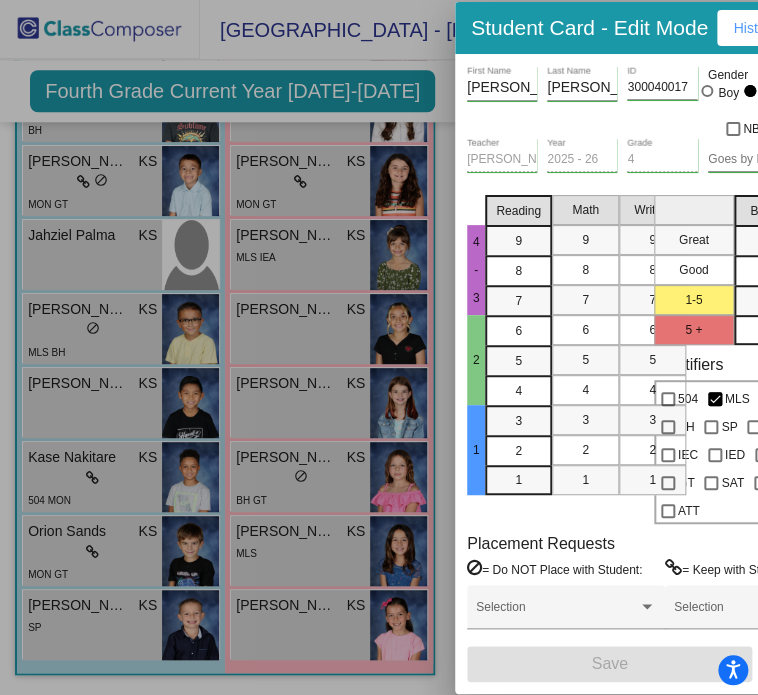 click on "[PERSON_NAME]" at bounding box center [582, 88] 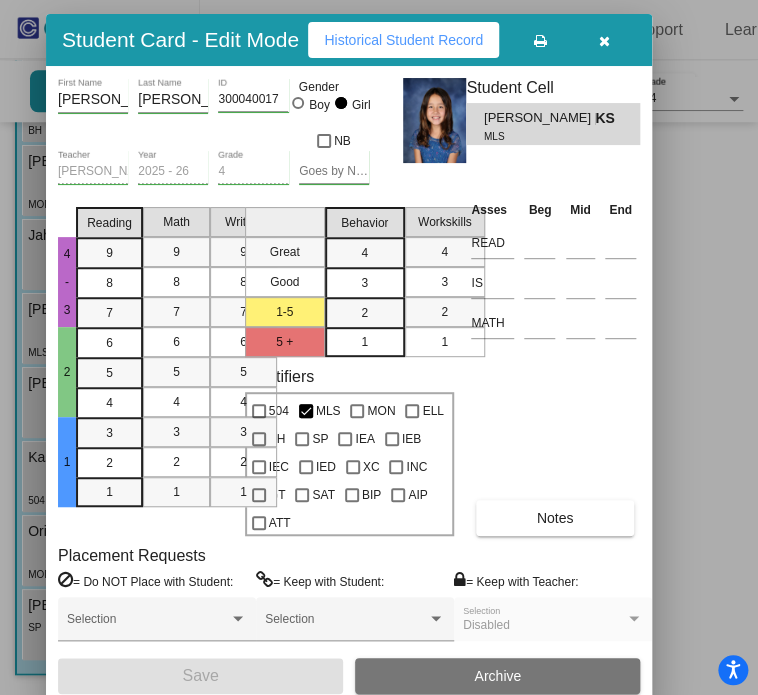 drag, startPoint x: 588, startPoint y: 31, endPoint x: 179, endPoint y: 43, distance: 409.176 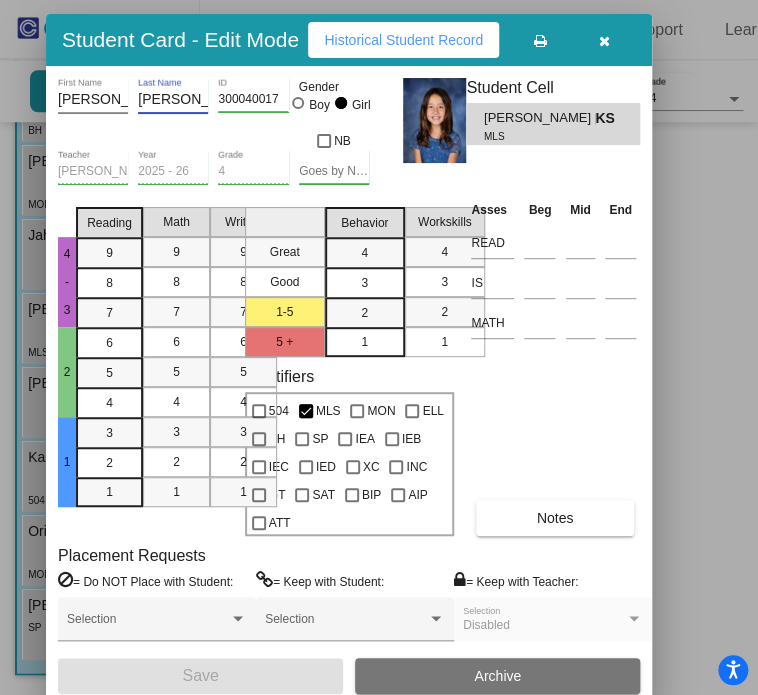 scroll, scrollTop: 0, scrollLeft: 0, axis: both 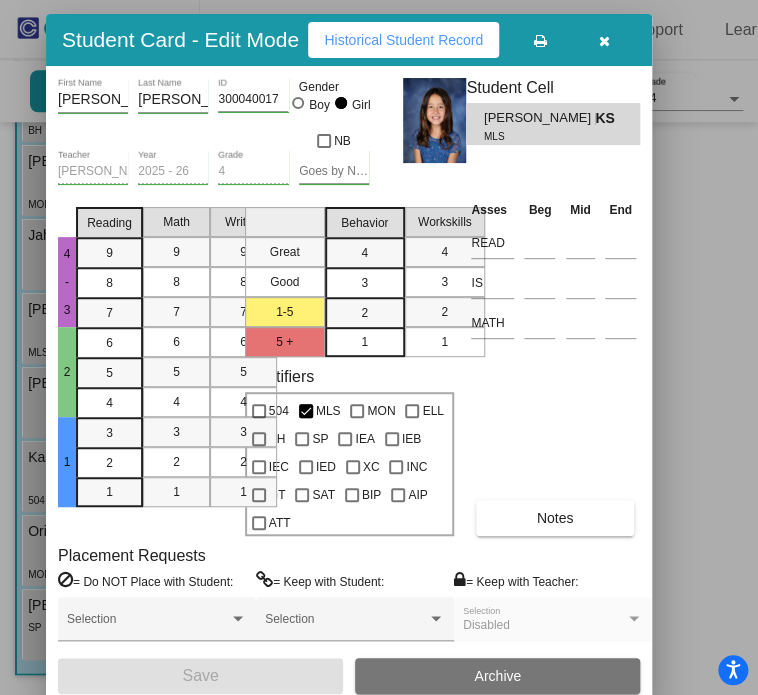 click at bounding box center (604, 41) 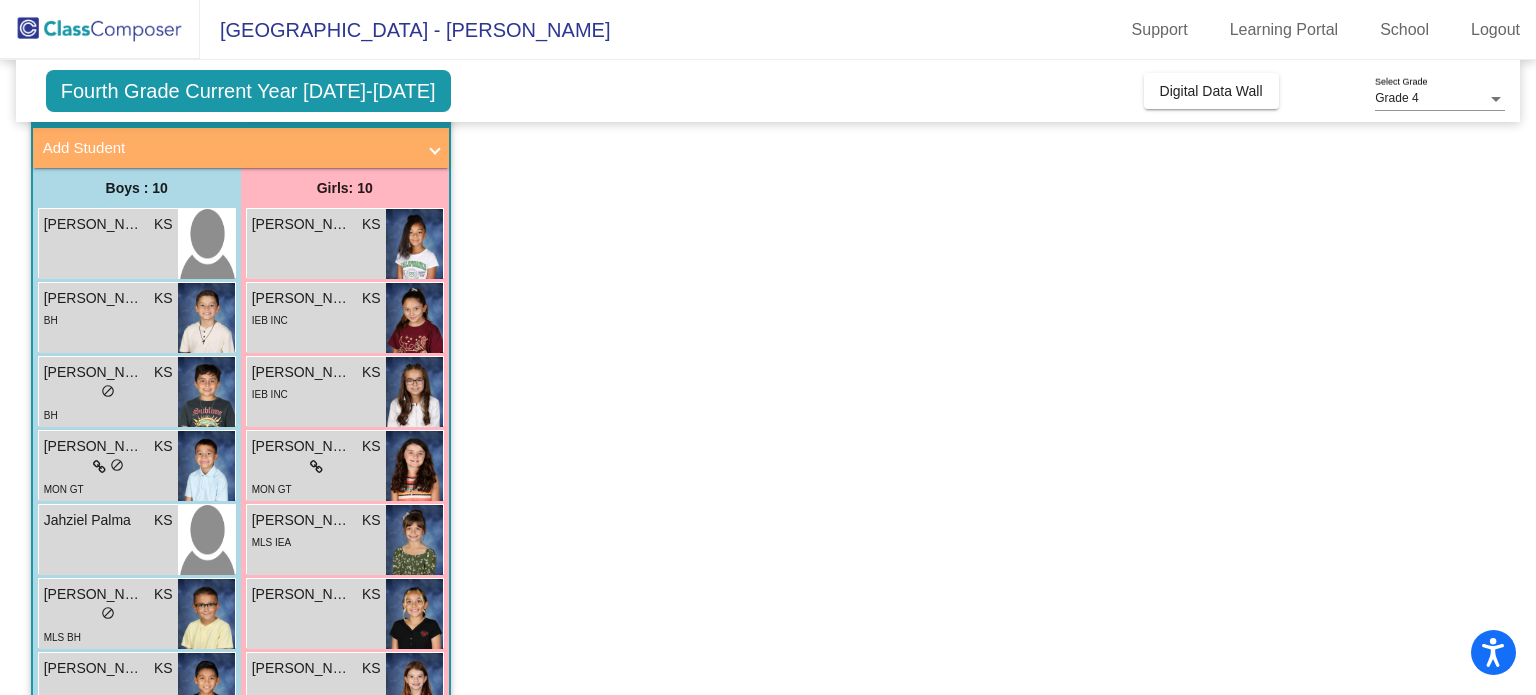 scroll, scrollTop: 128, scrollLeft: 0, axis: vertical 